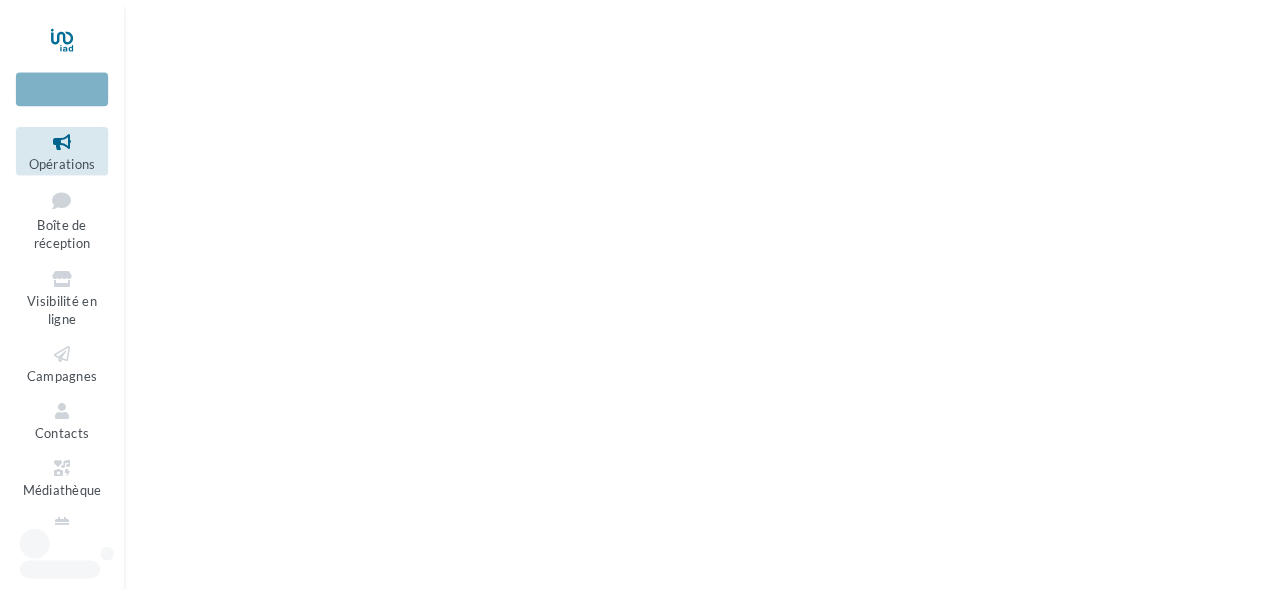 scroll, scrollTop: 0, scrollLeft: 0, axis: both 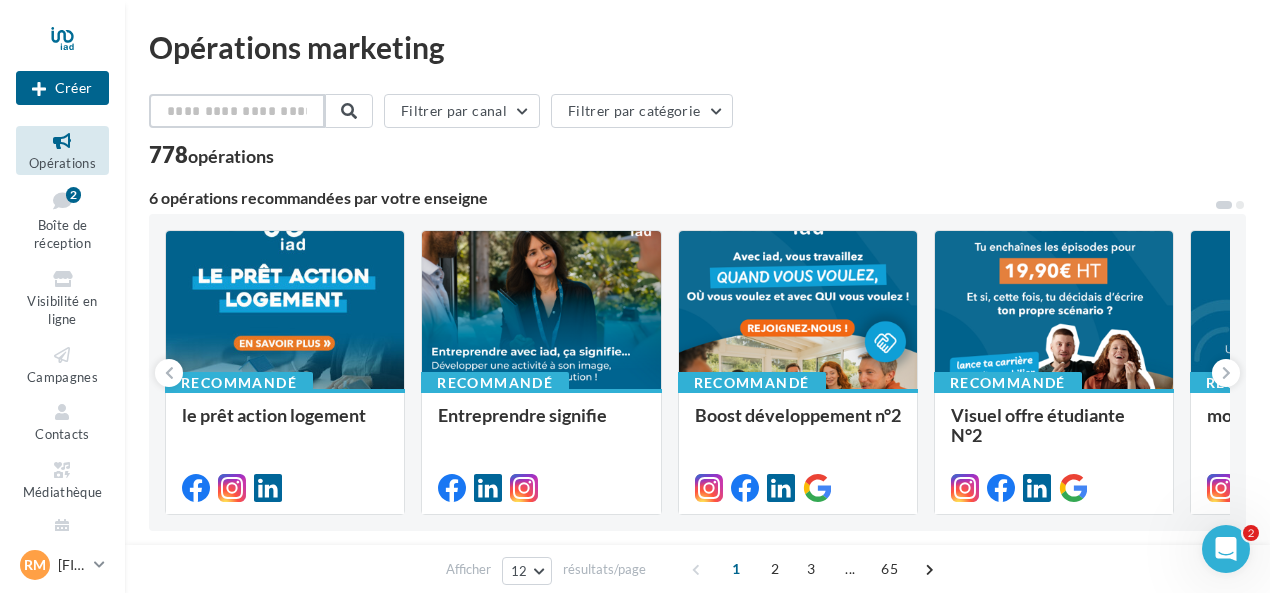 click at bounding box center [237, 111] 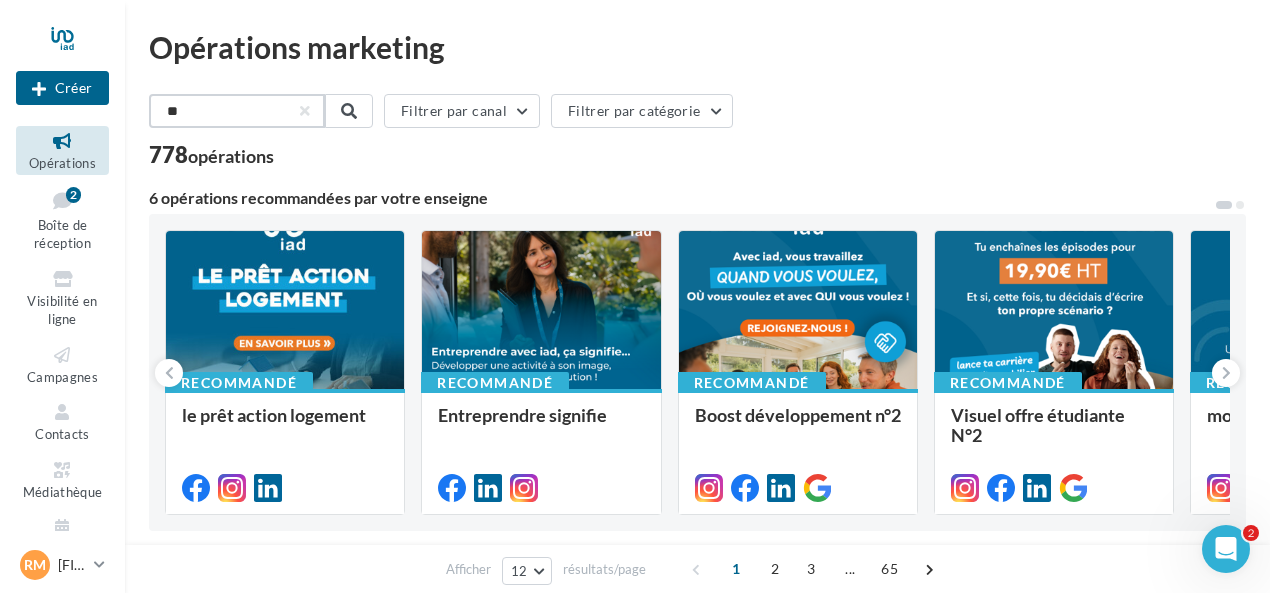 type on "*" 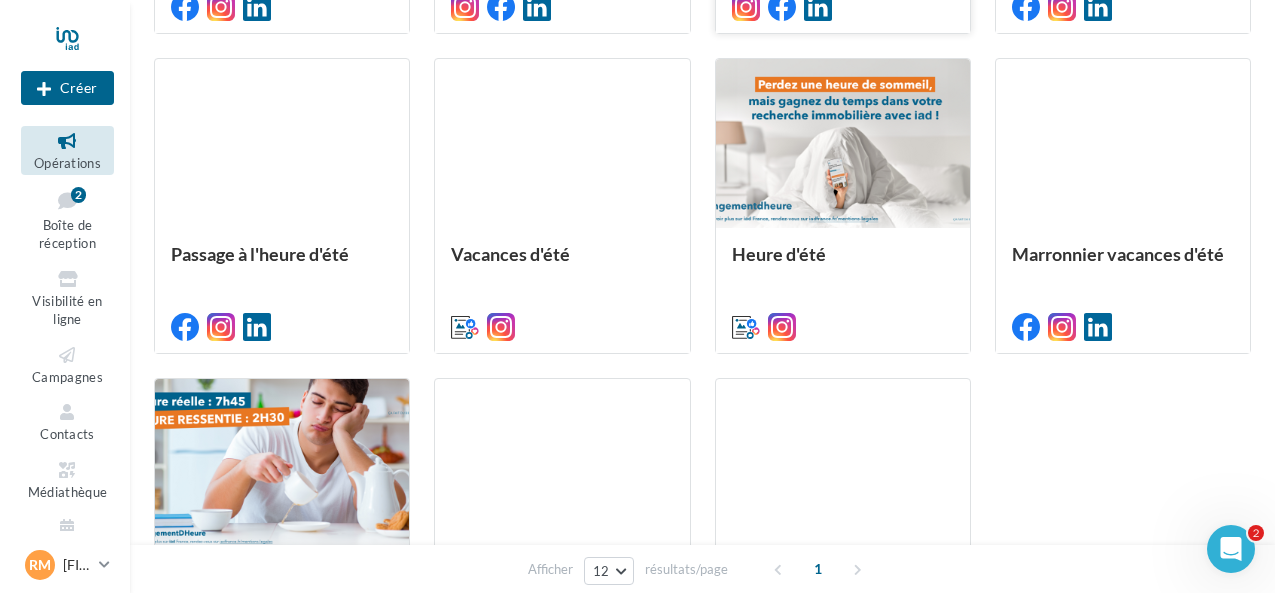 scroll, scrollTop: 470, scrollLeft: 0, axis: vertical 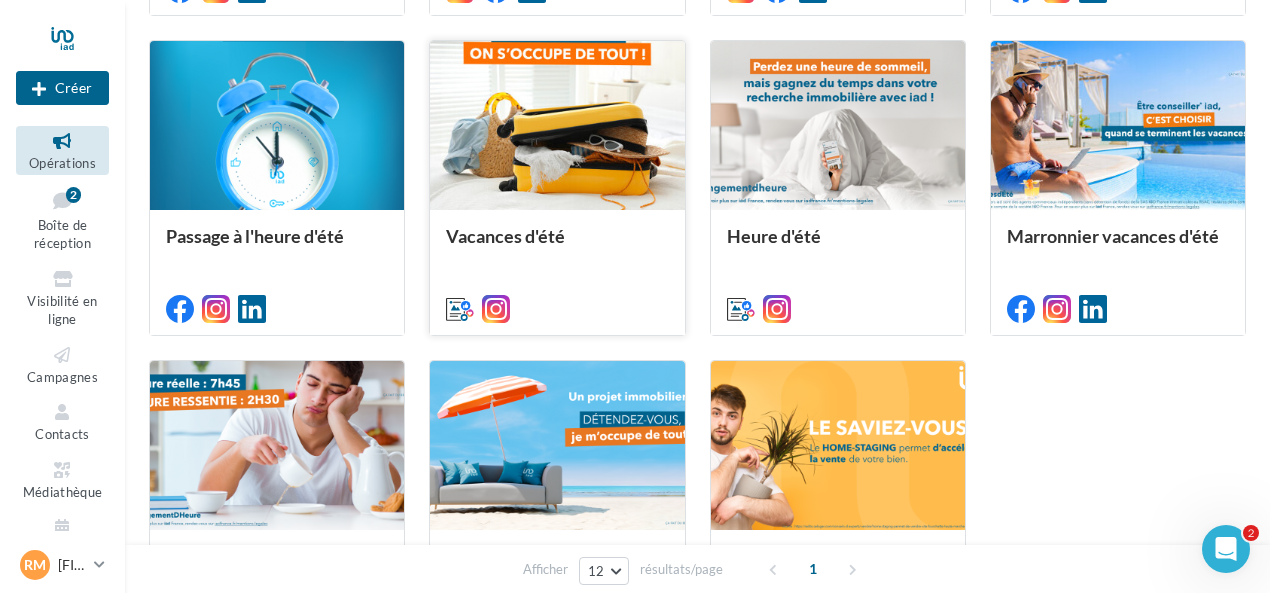 type on "***" 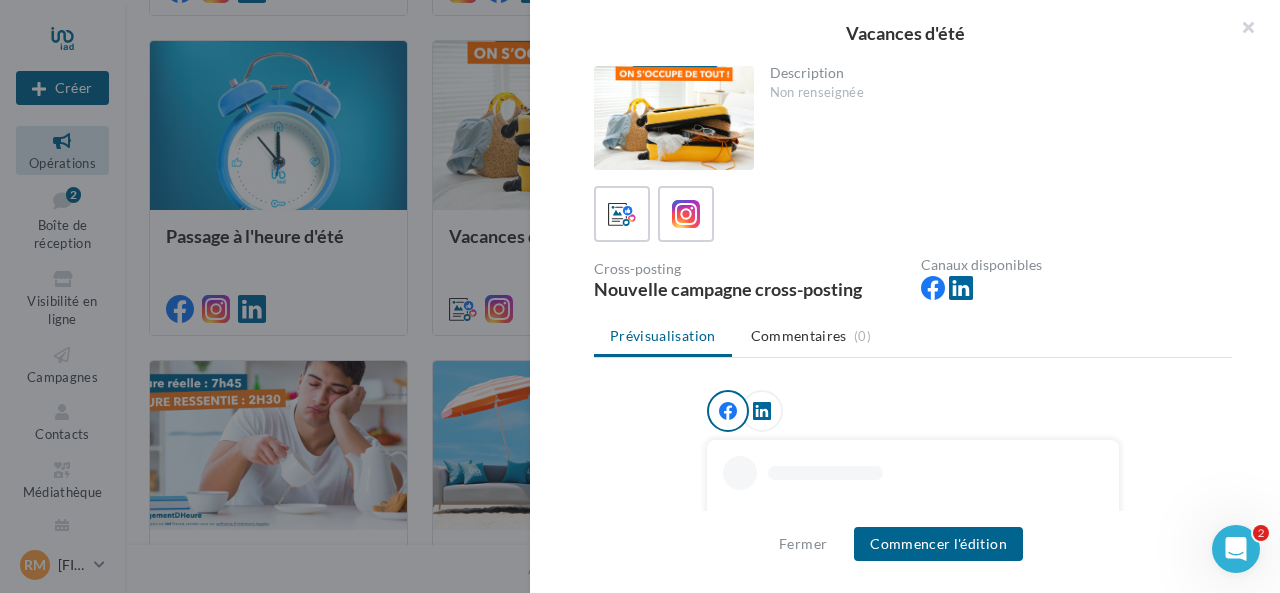 click at bounding box center [674, 118] 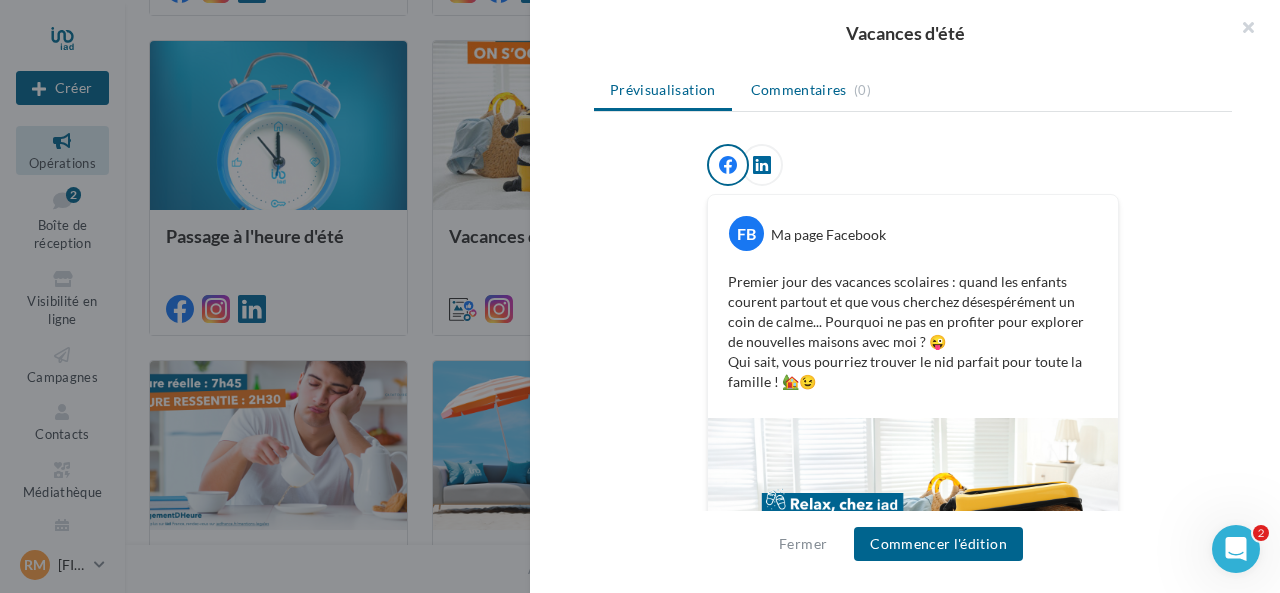 scroll, scrollTop: 375, scrollLeft: 0, axis: vertical 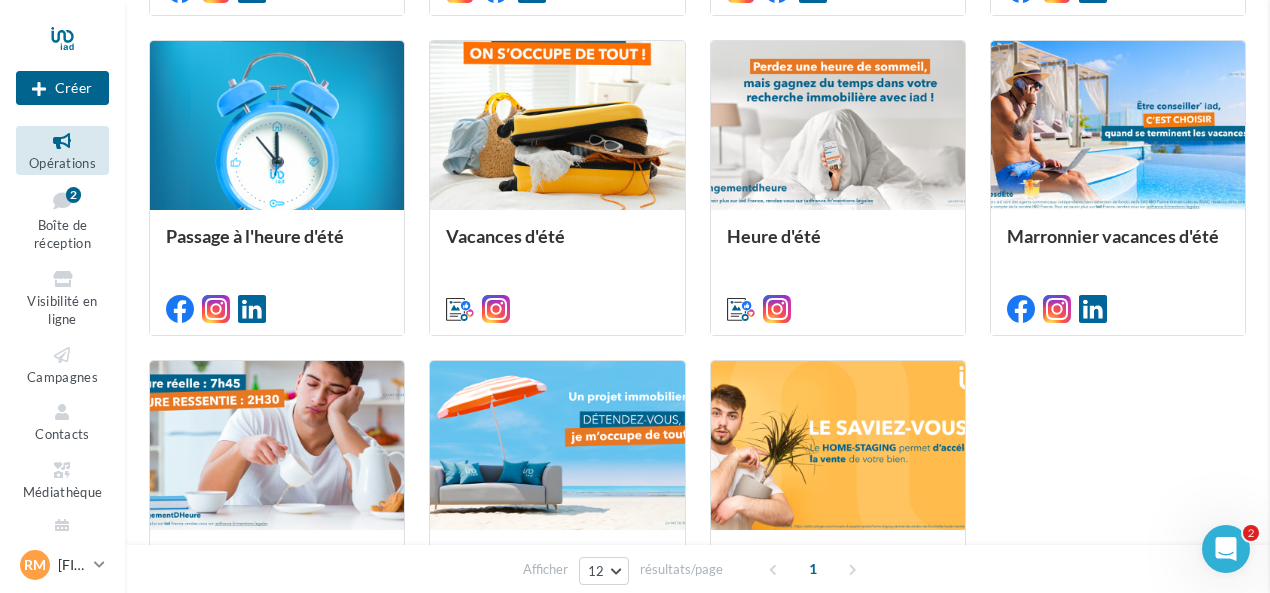 click on "Vacances d'été
Description
Non renseignée
Cross-posting
Nouvelle campagne cross-posting
Canaux disponibles
Prévisualisation
Commentaires
(0)
FB
Ma page Facebook
Premier jour des vacances scolaires : quand les enfants courent partout et que vous cherchez désespérément un coin de calme... Pourquoi ne pas en profiter pour explorer de nouvelles maisons avec moi ? 😜 Qui sait, vous pourriez trouver le nid parfait pour toute la famille ! 🏡😉" at bounding box center (697, 736) 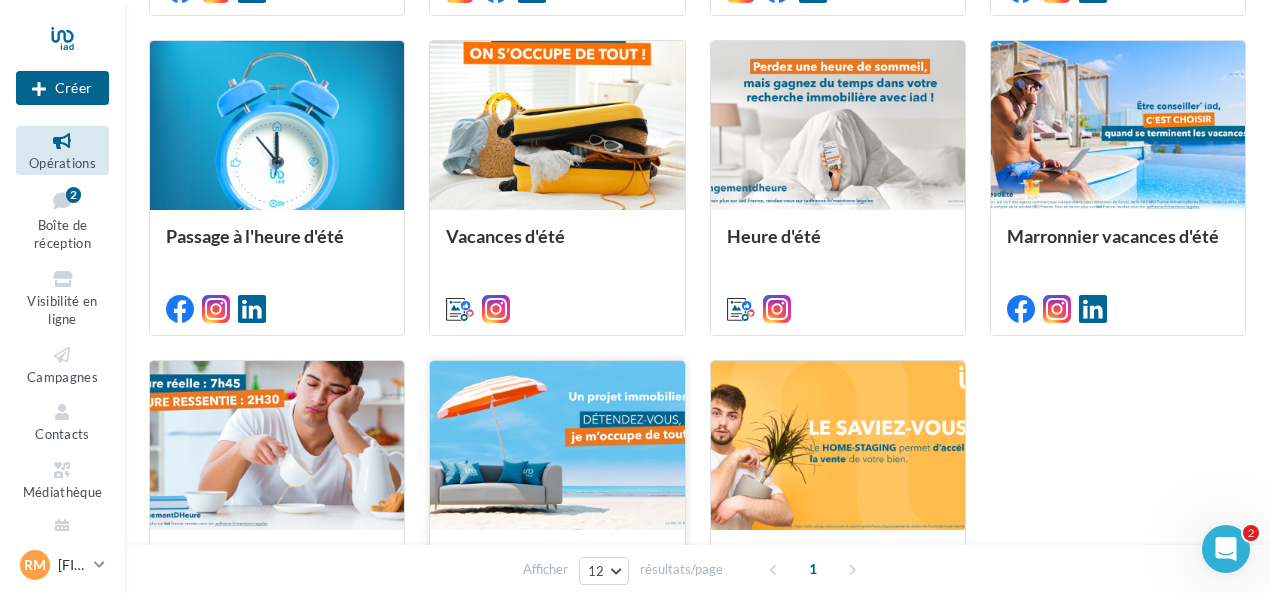 click at bounding box center [557, 446] 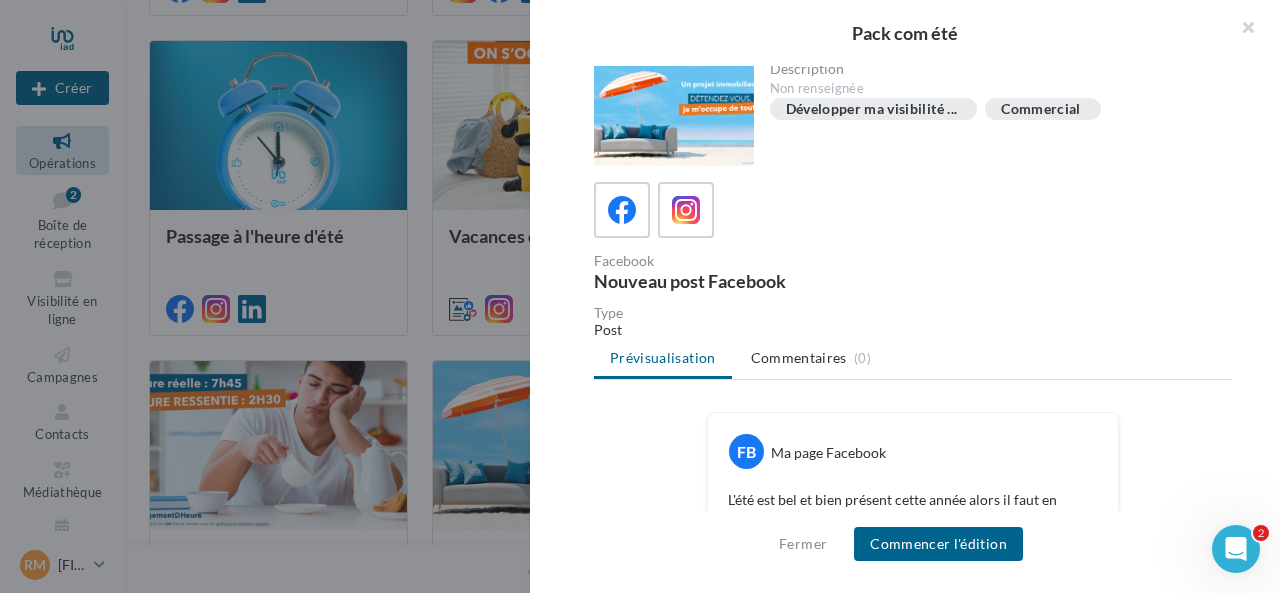 scroll, scrollTop: 0, scrollLeft: 0, axis: both 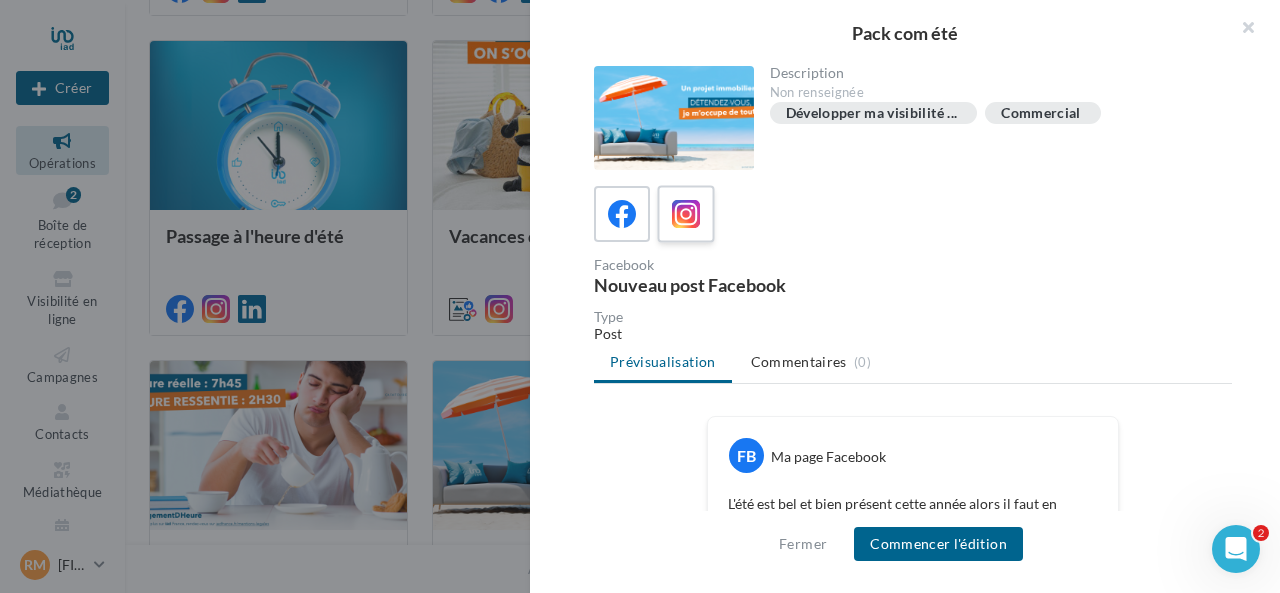 click at bounding box center (686, 214) 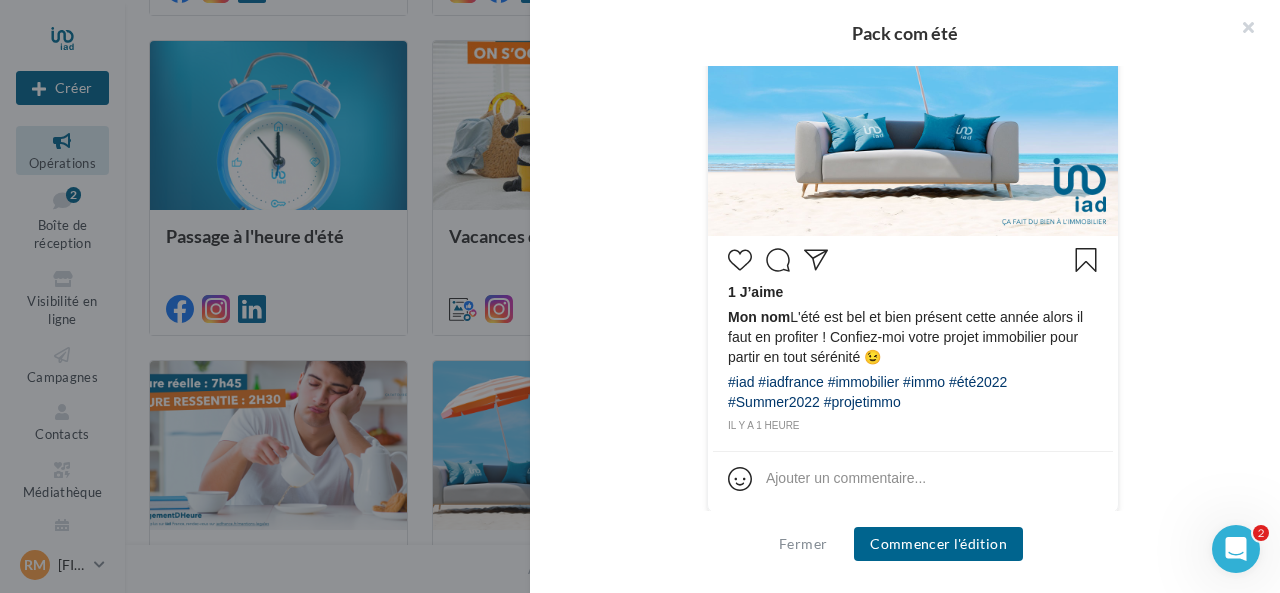 scroll, scrollTop: 677, scrollLeft: 0, axis: vertical 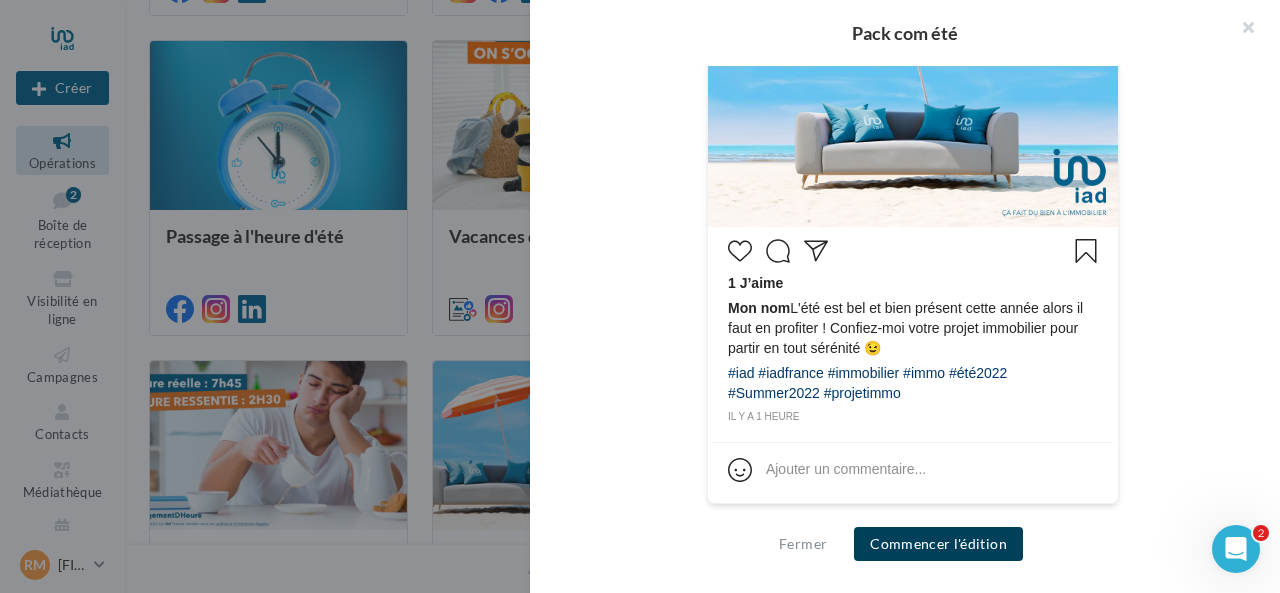 click on "Commencer l'édition" at bounding box center [938, 544] 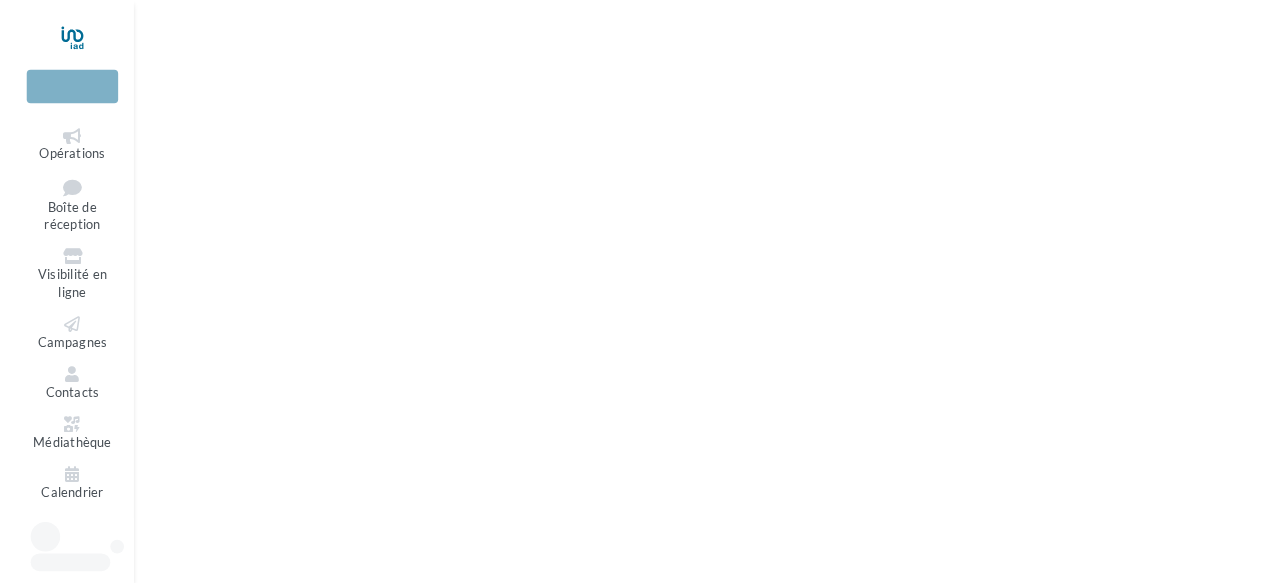 scroll, scrollTop: 0, scrollLeft: 0, axis: both 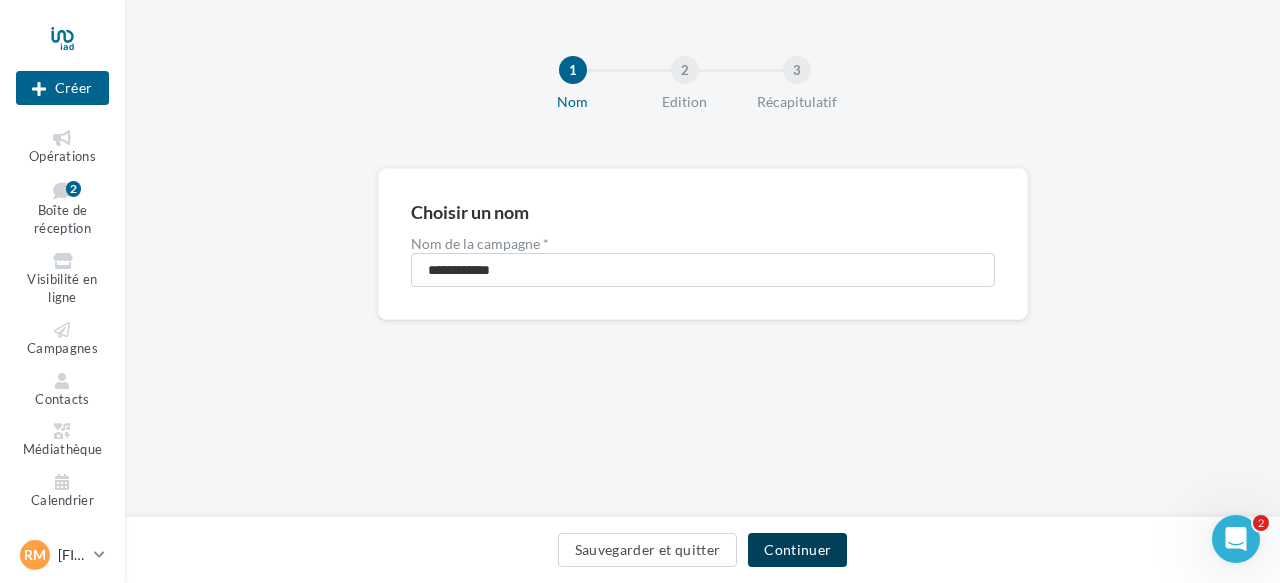 click on "Continuer" at bounding box center [797, 550] 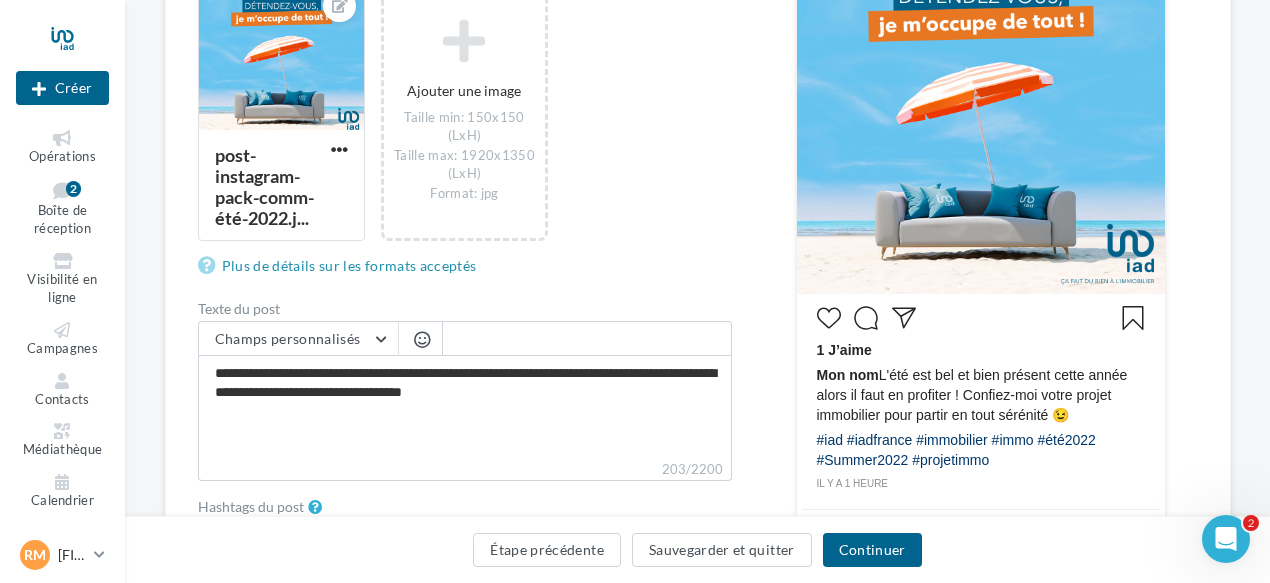 scroll, scrollTop: 500, scrollLeft: 0, axis: vertical 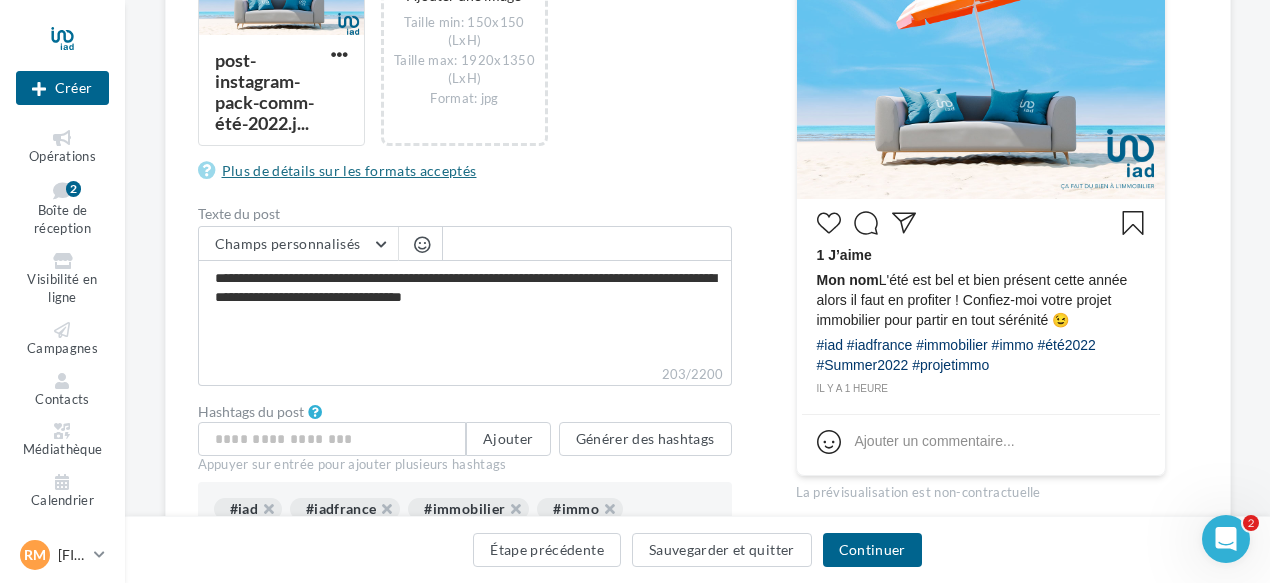 click on "Plus de détails sur les formats acceptés" at bounding box center [341, 171] 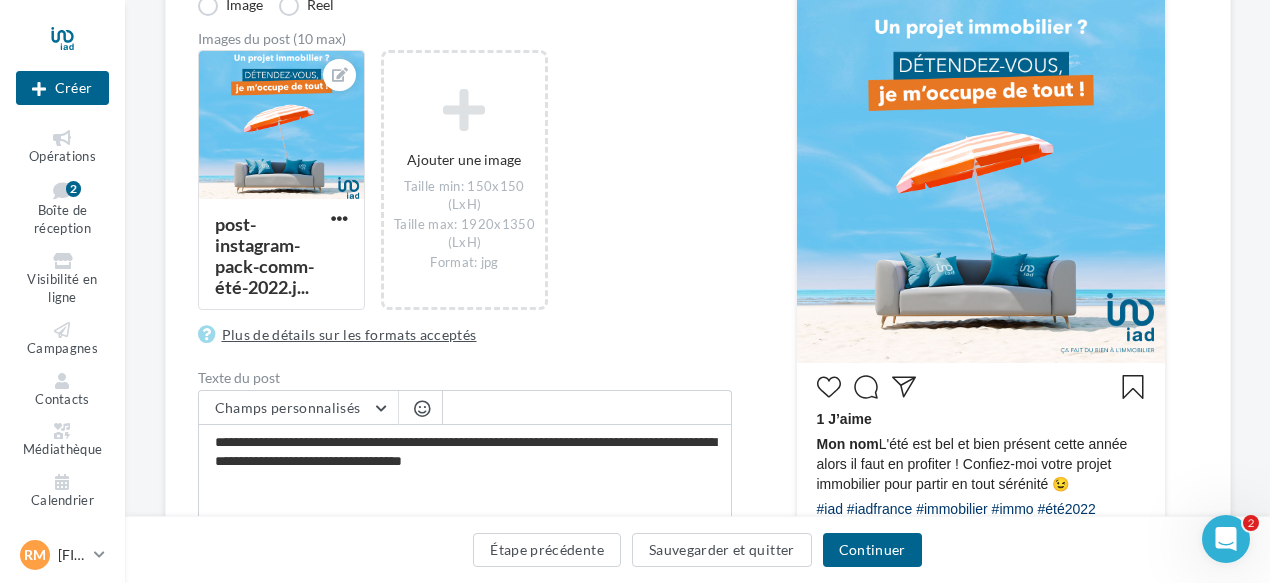 scroll, scrollTop: 300, scrollLeft: 0, axis: vertical 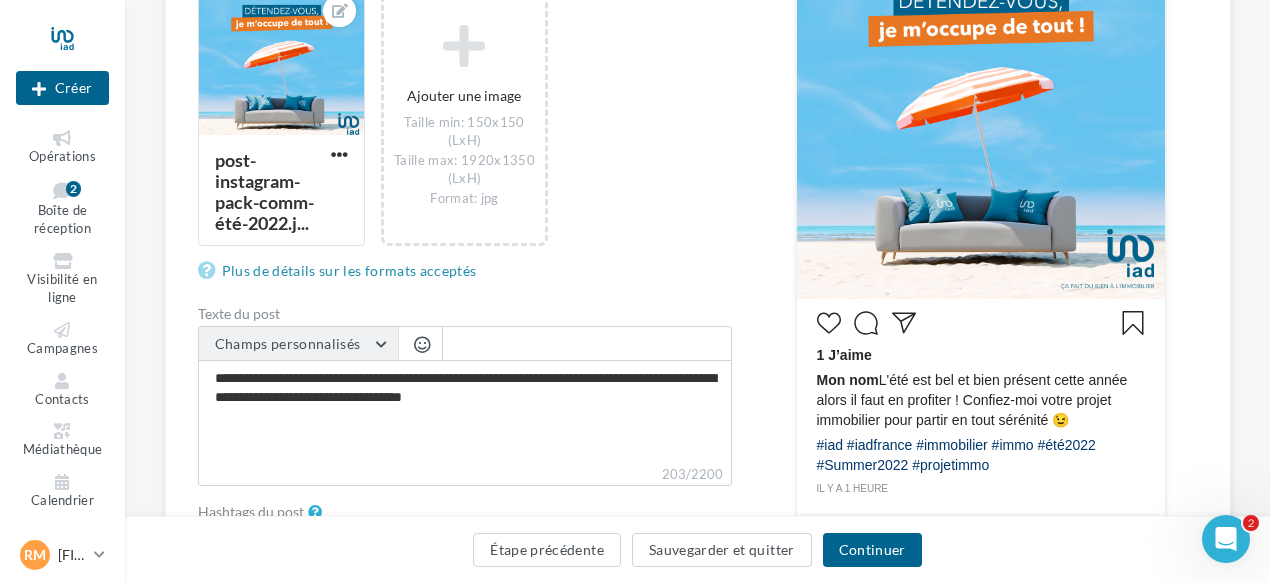 click on "Champs personnalisés" at bounding box center [288, 343] 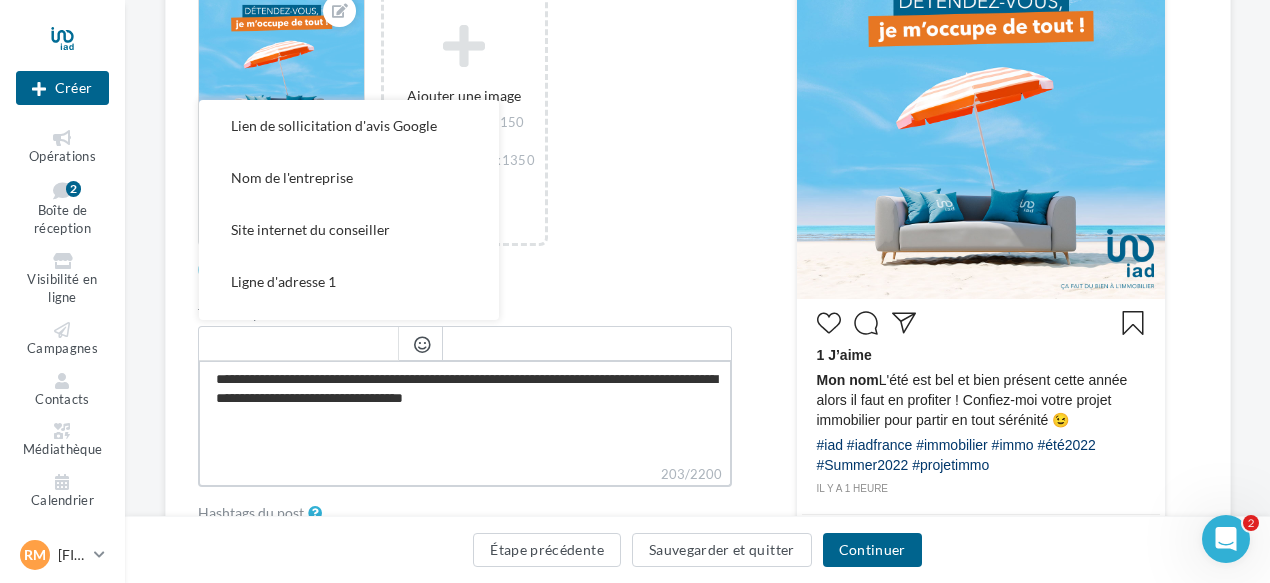 click on "**********" at bounding box center (465, 412) 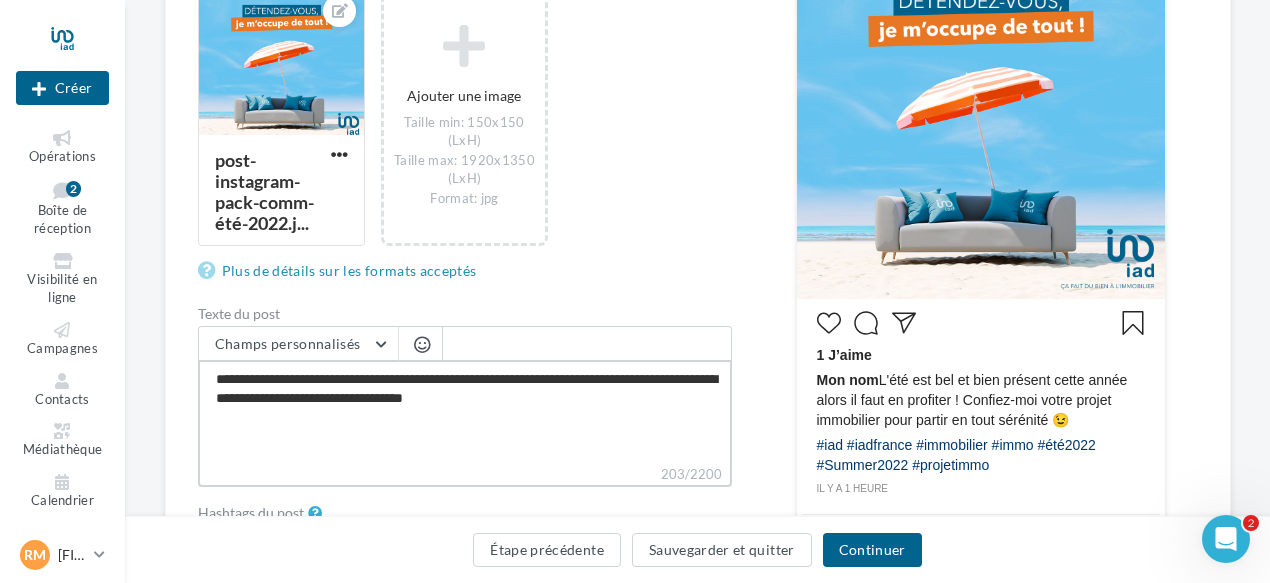 click on "**********" at bounding box center (465, 412) 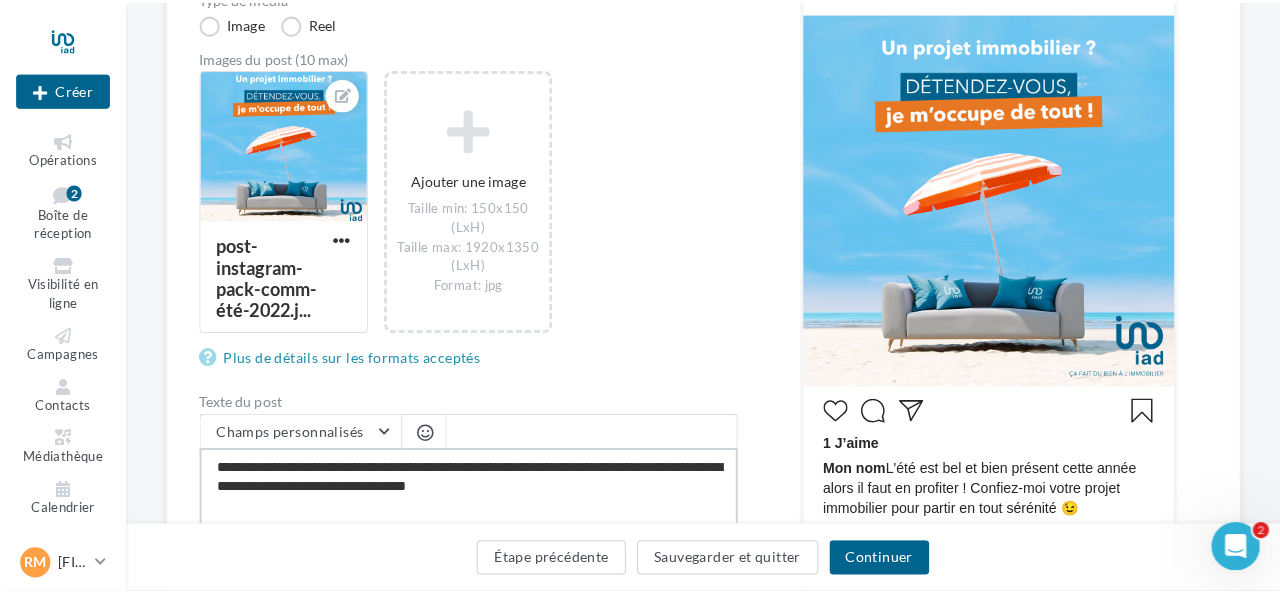 scroll, scrollTop: 300, scrollLeft: 0, axis: vertical 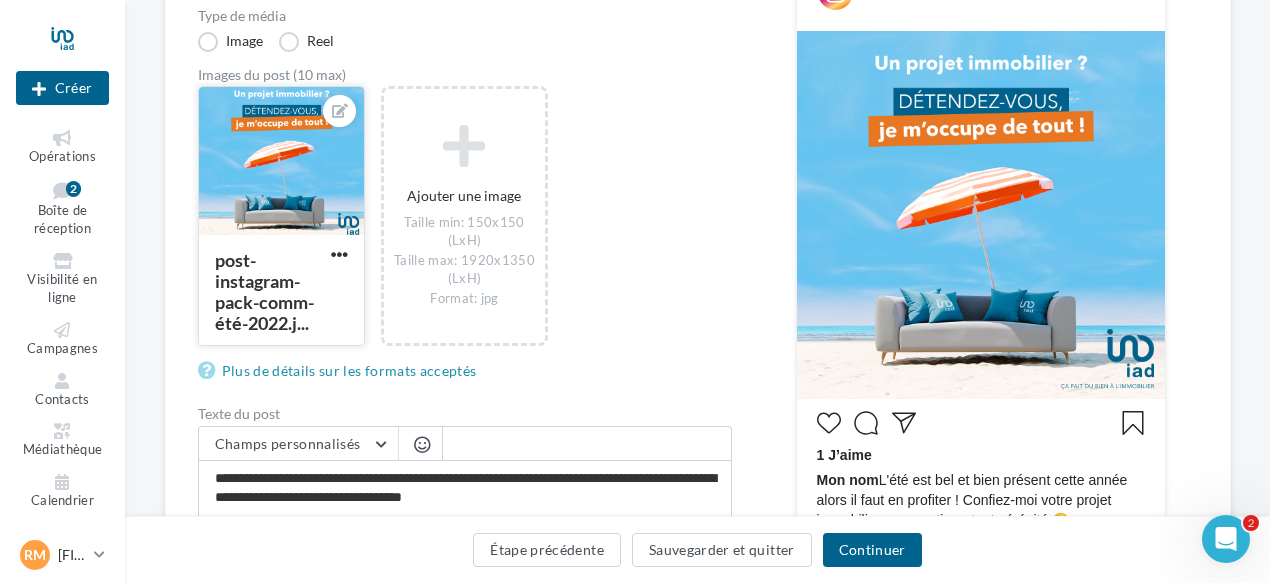 click at bounding box center [281, 162] 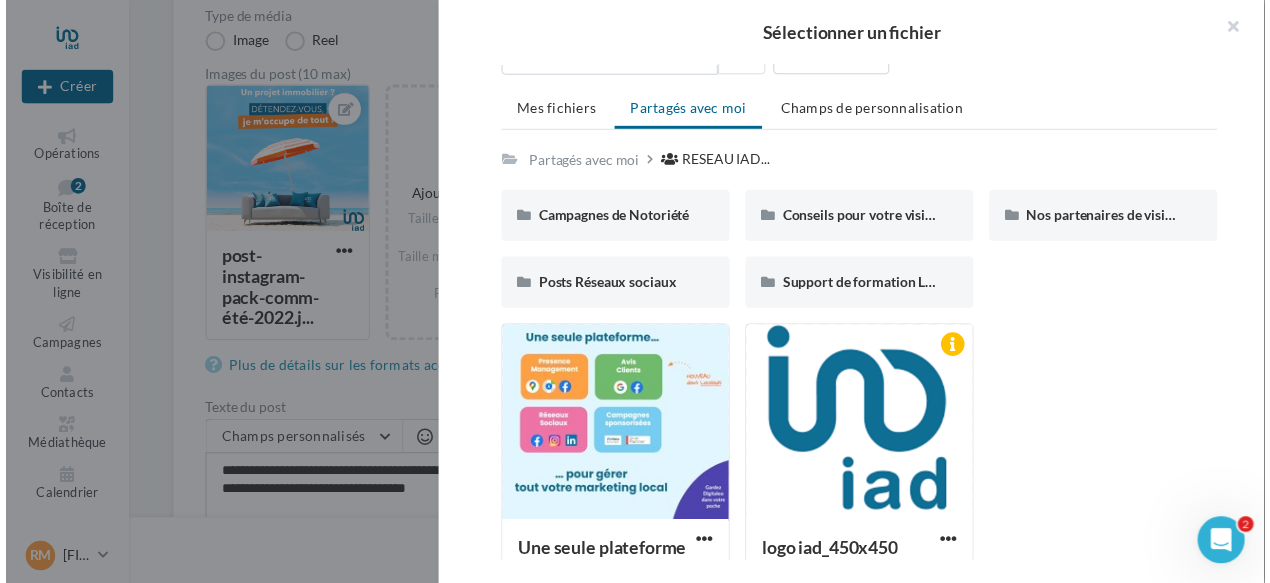 scroll, scrollTop: 64, scrollLeft: 0, axis: vertical 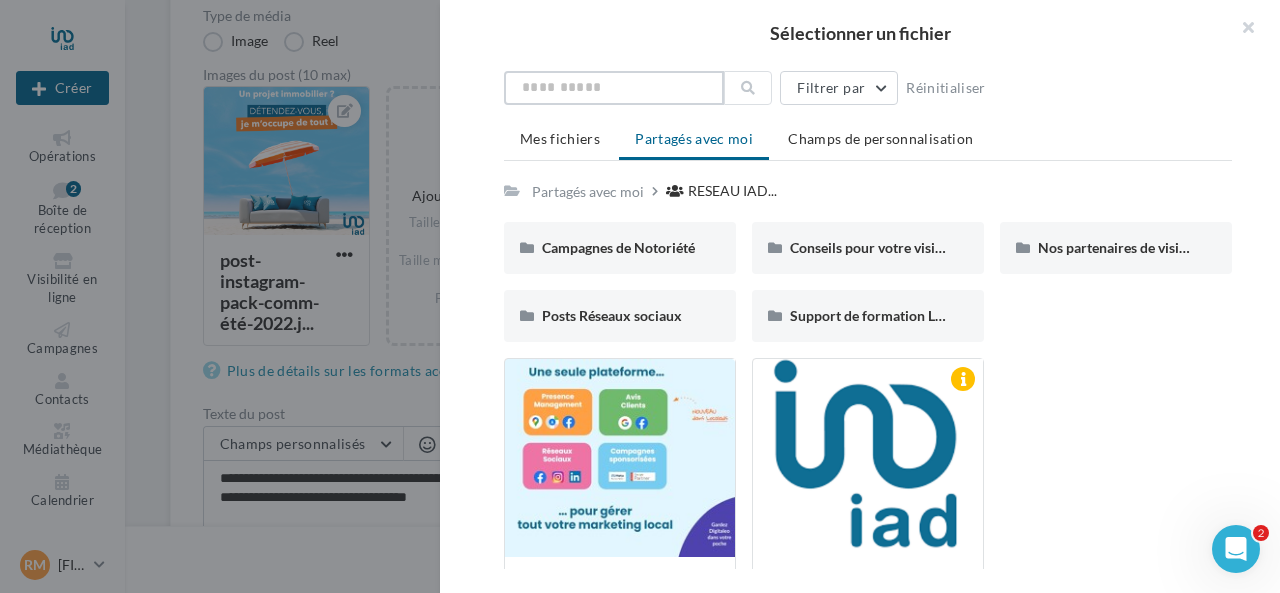 click at bounding box center (614, 88) 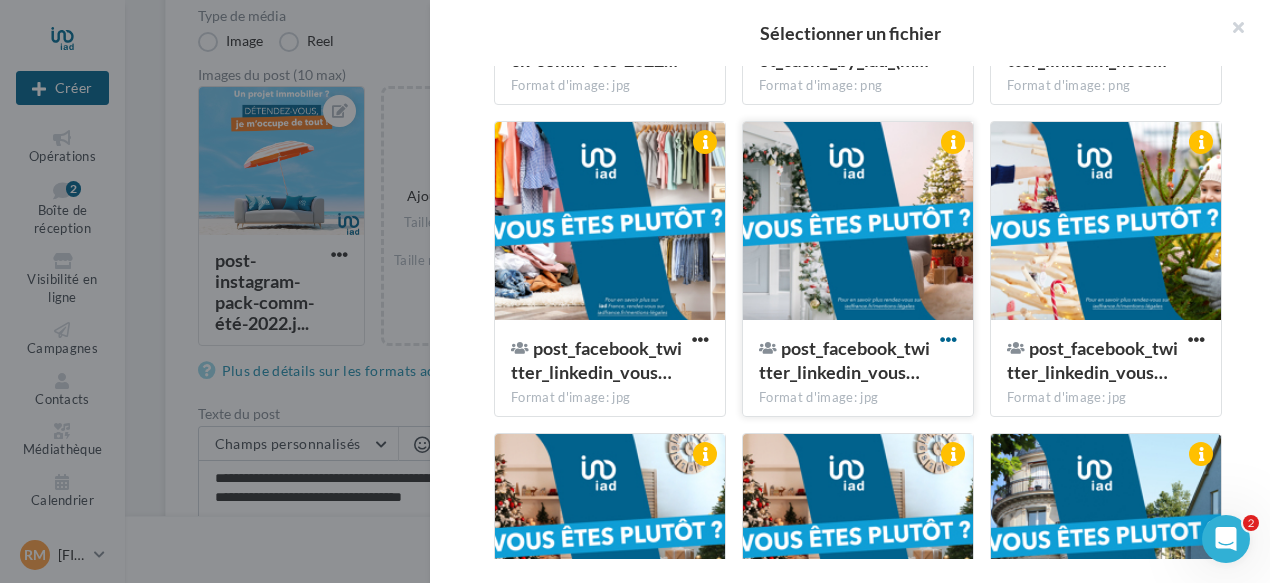 scroll, scrollTop: 2205, scrollLeft: 0, axis: vertical 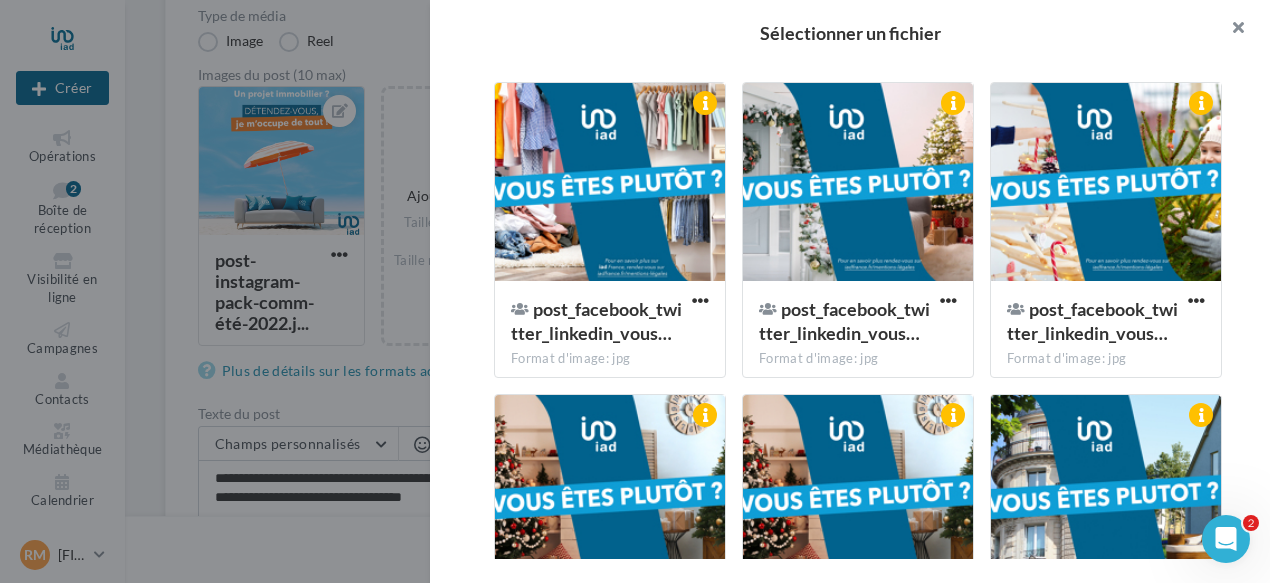 type on "***" 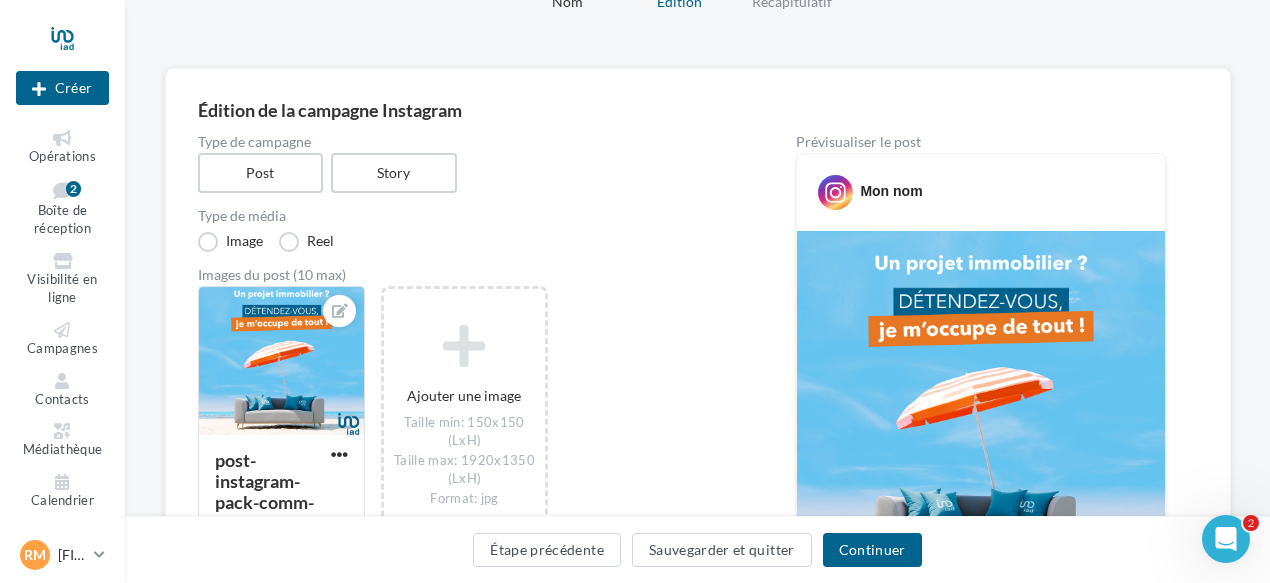 scroll, scrollTop: 300, scrollLeft: 0, axis: vertical 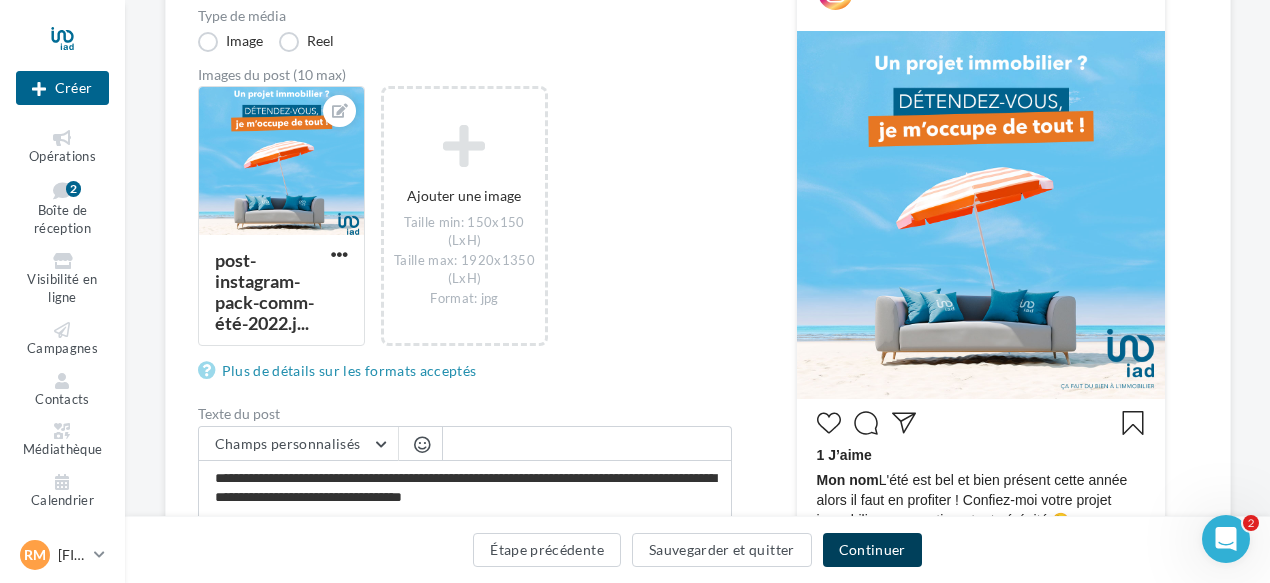 click on "Continuer" at bounding box center (872, 550) 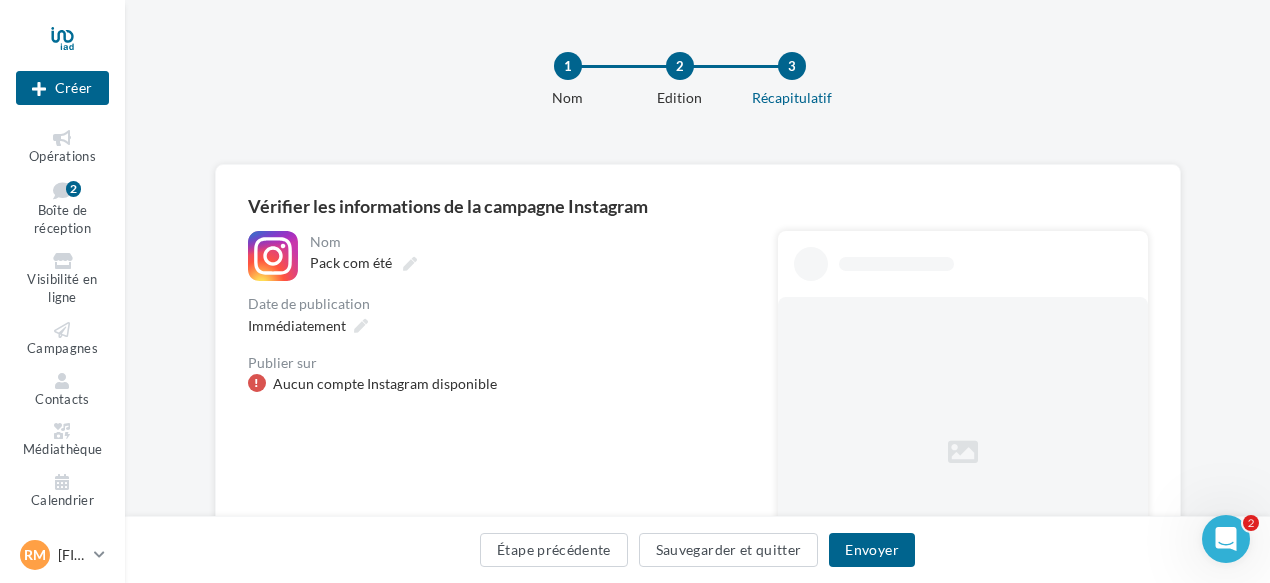 scroll, scrollTop: 0, scrollLeft: 0, axis: both 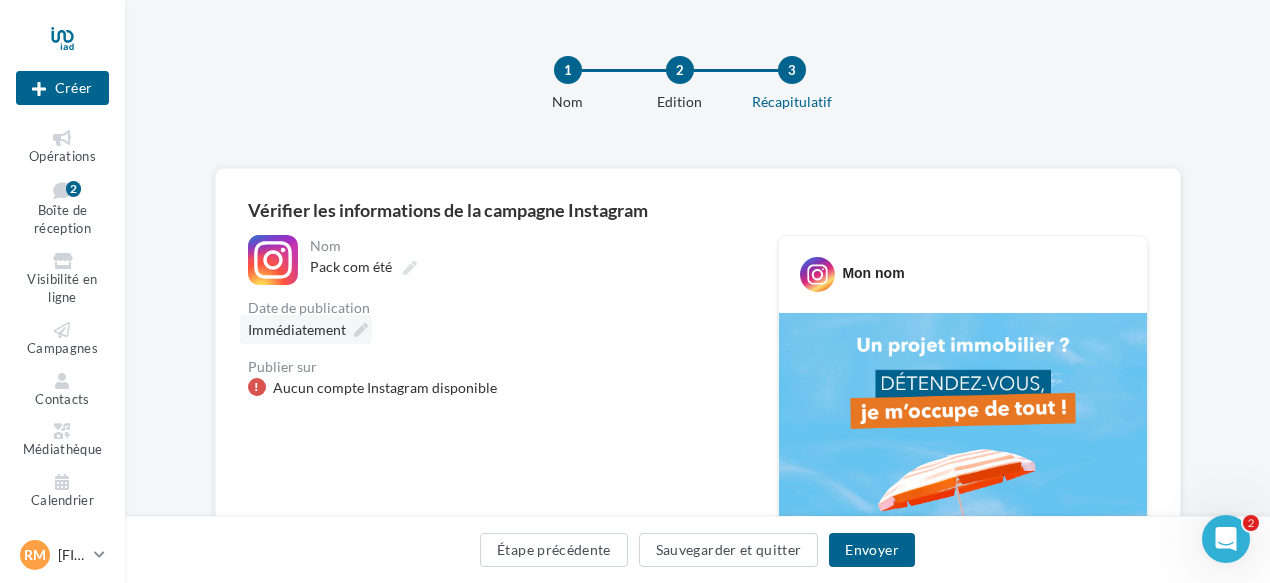 click on "Immédiatement" at bounding box center (306, 329) 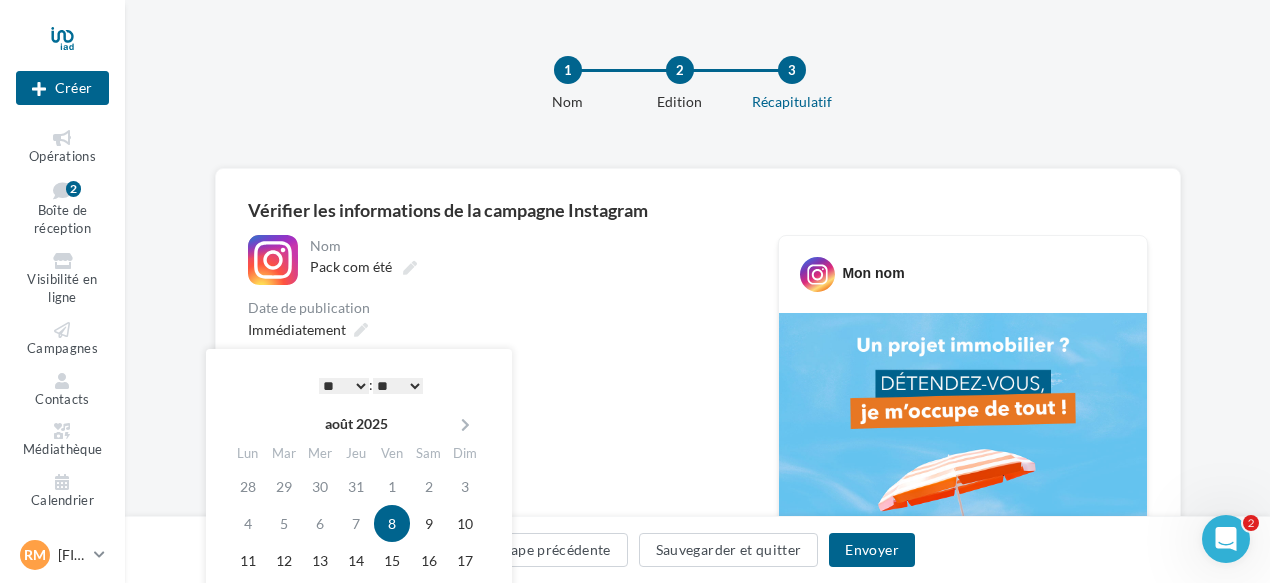 click on "**********" at bounding box center (497, 617) 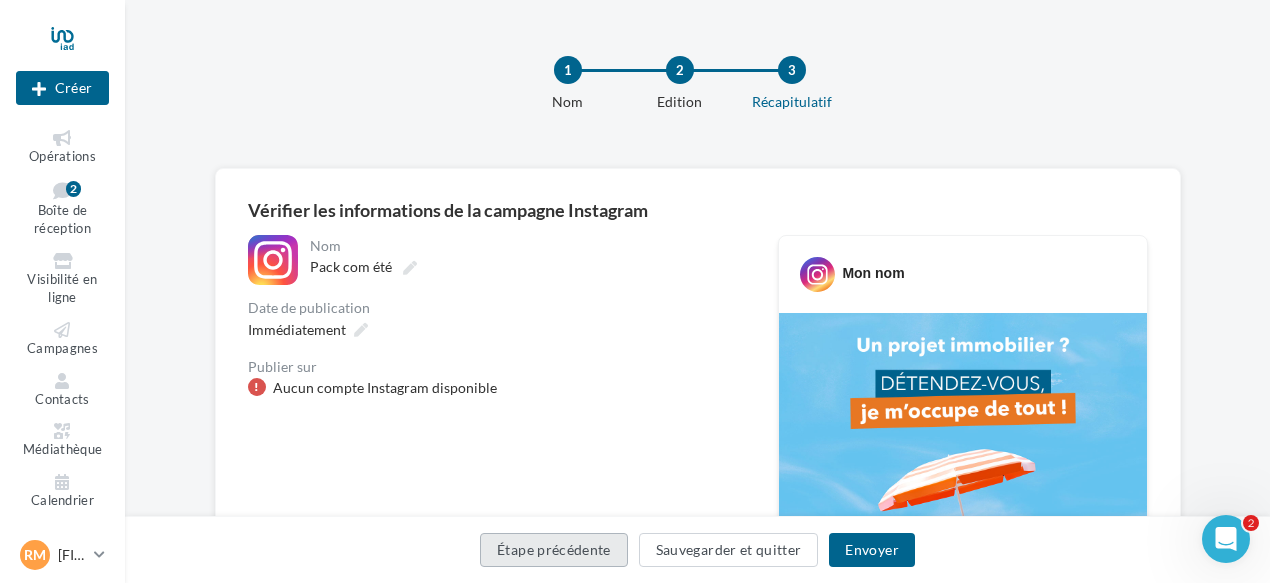 click on "Étape précédente" at bounding box center [554, 550] 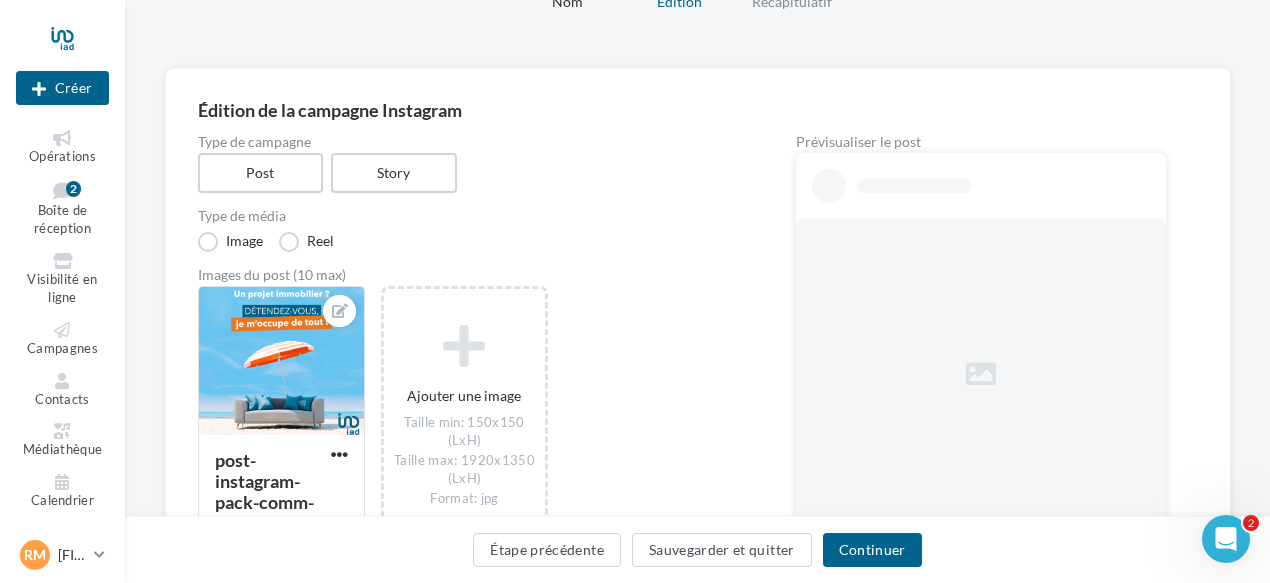 scroll, scrollTop: 300, scrollLeft: 0, axis: vertical 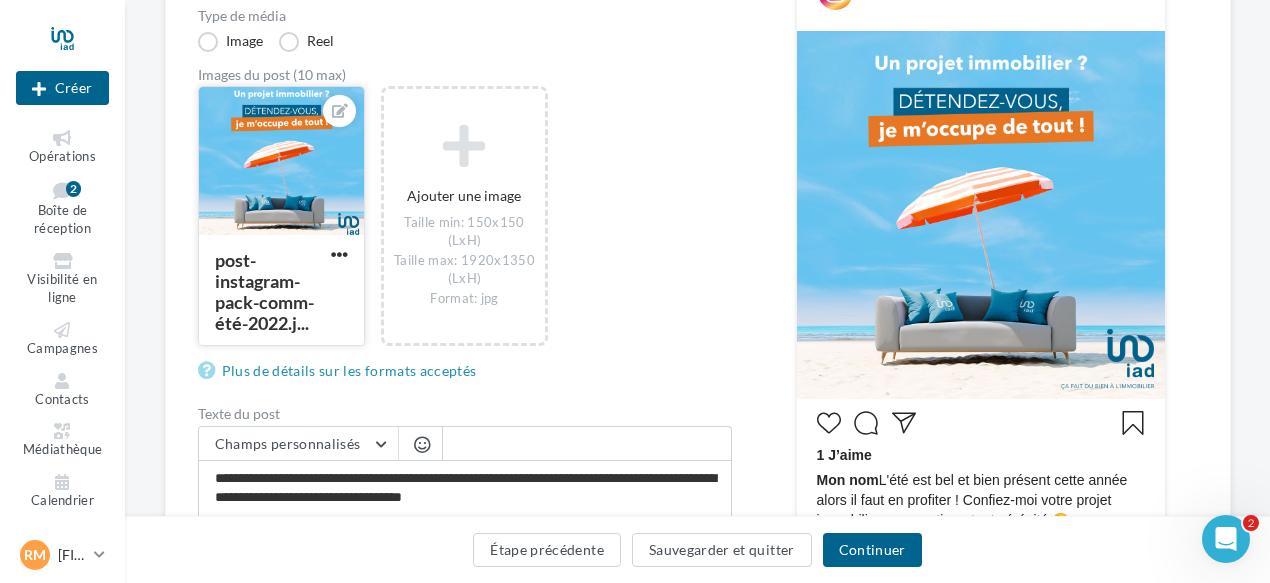 click on "post-instagram-pack-comm-été-2022.j..." at bounding box center [269, 293] 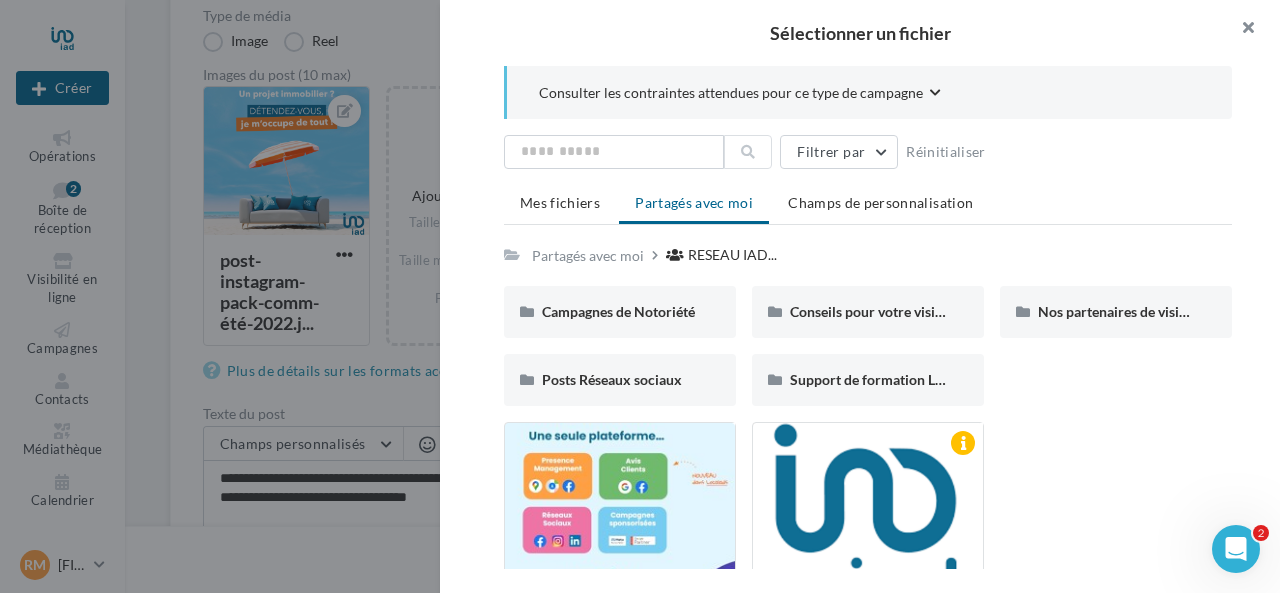 click at bounding box center (1240, 30) 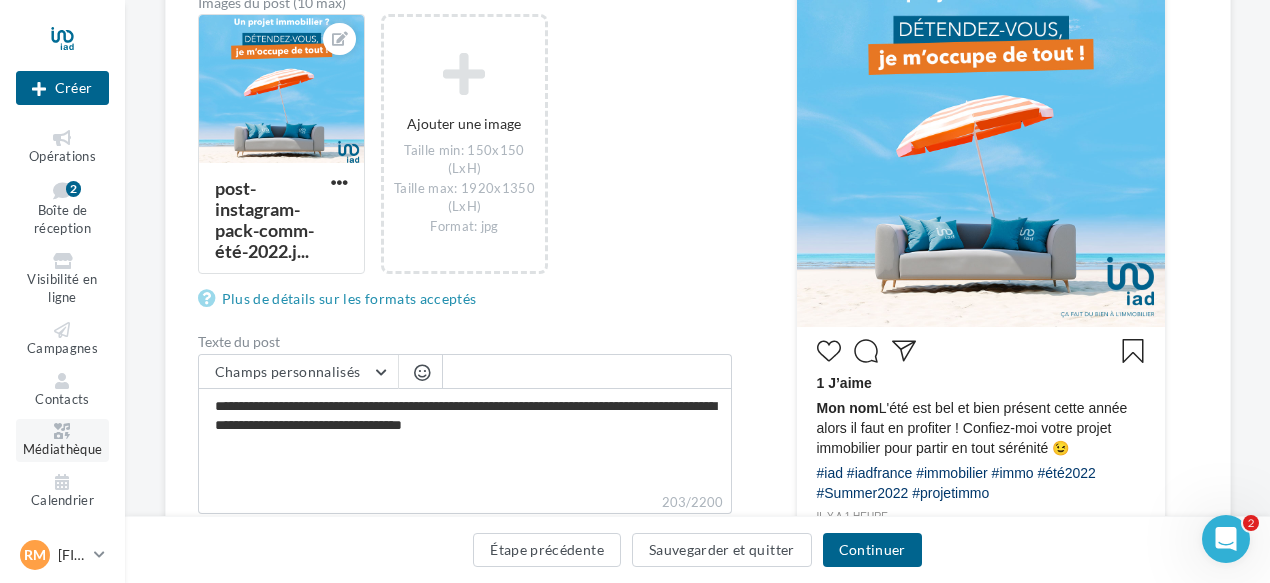 scroll, scrollTop: 400, scrollLeft: 0, axis: vertical 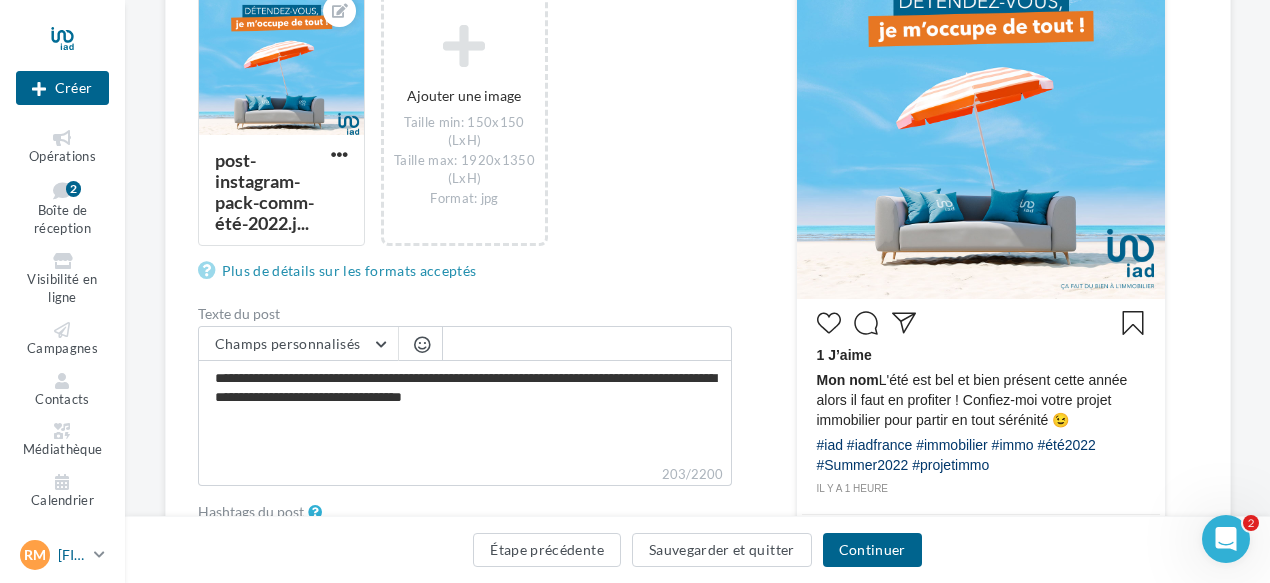 click at bounding box center (99, 554) 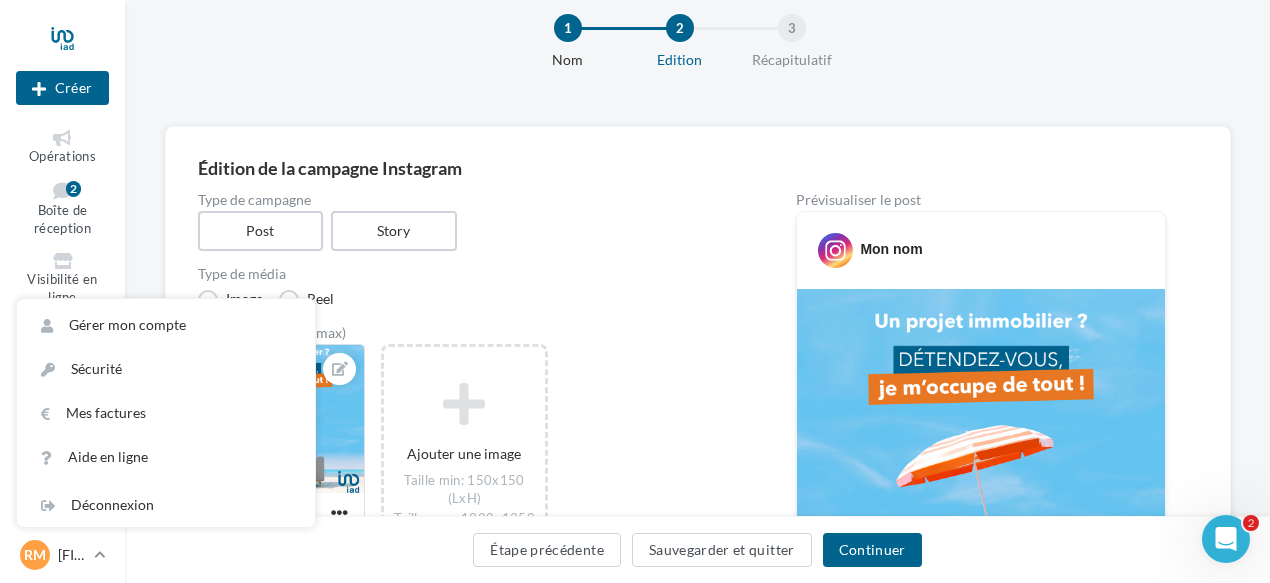 scroll, scrollTop: 0, scrollLeft: 0, axis: both 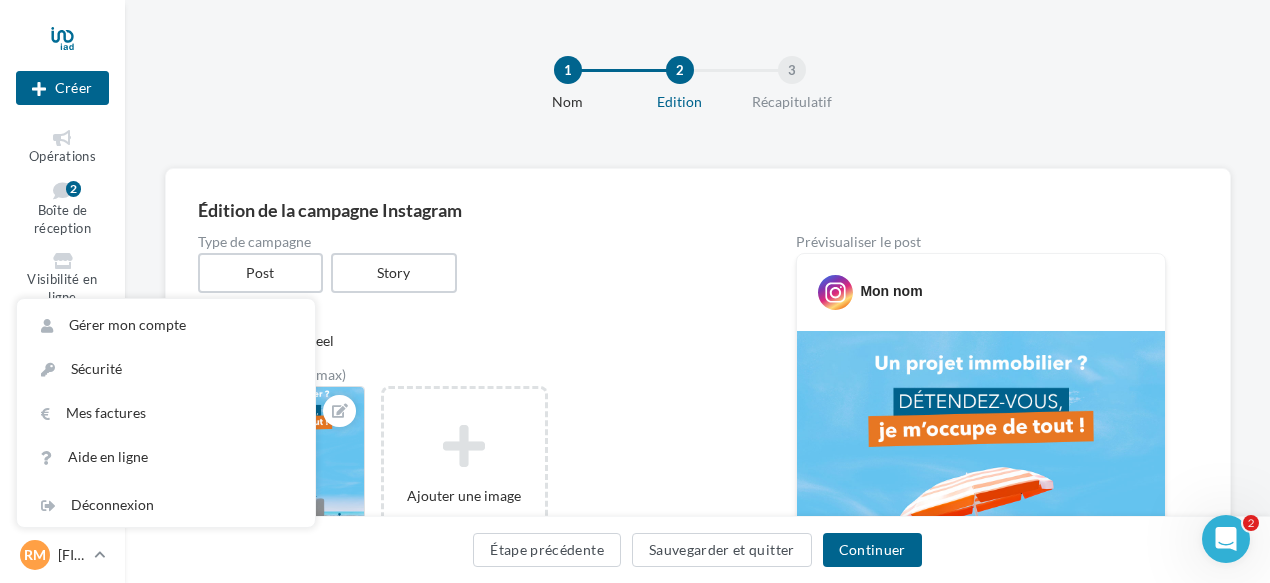 click on "Type de campagne
Post
Story" at bounding box center [465, 264] 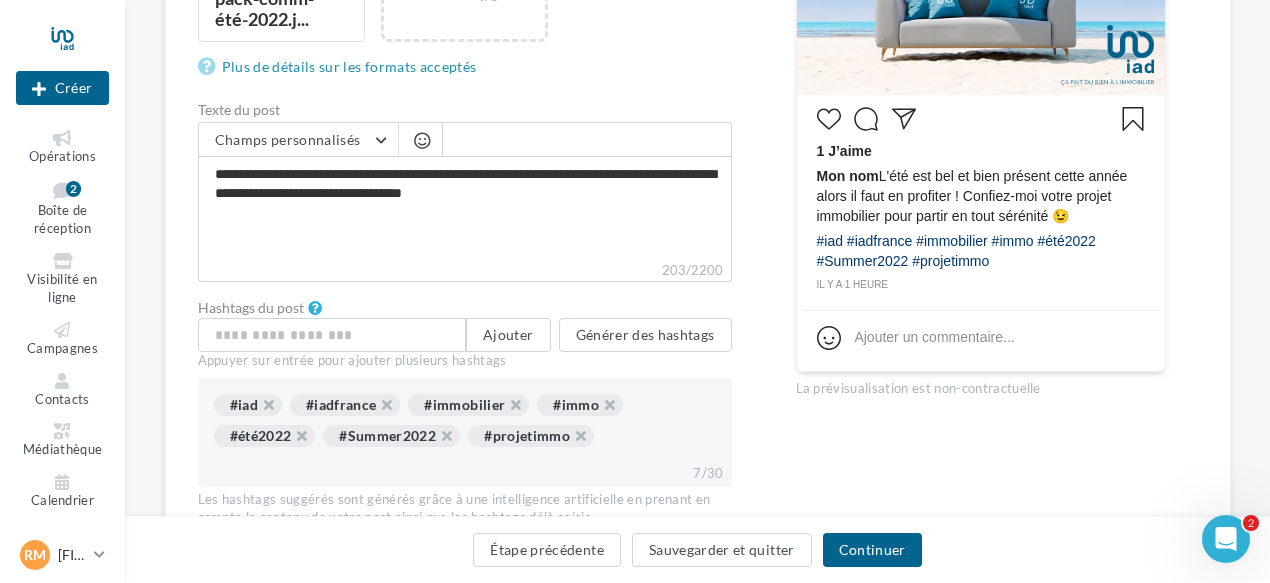 scroll, scrollTop: 700, scrollLeft: 0, axis: vertical 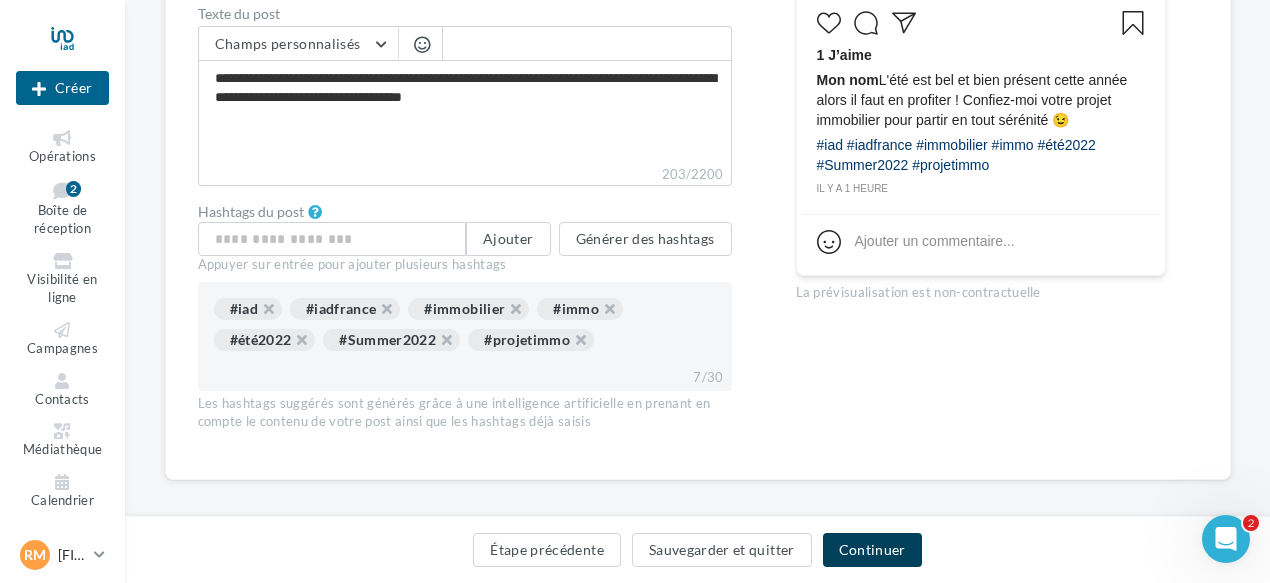 click on "Continuer" at bounding box center (872, 550) 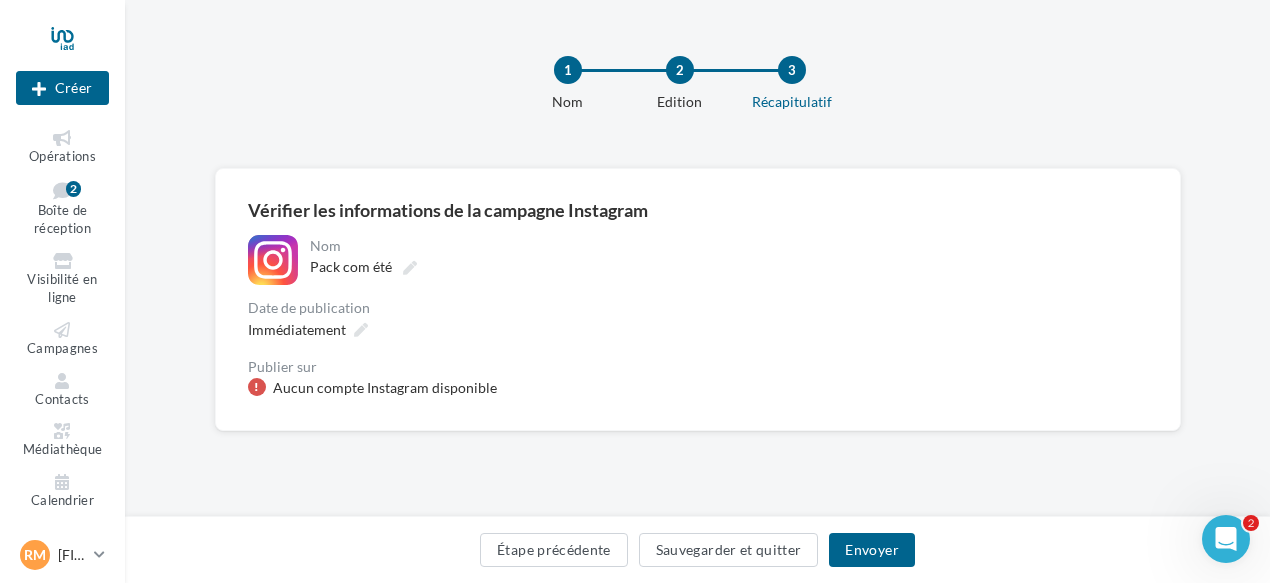 scroll, scrollTop: 0, scrollLeft: 0, axis: both 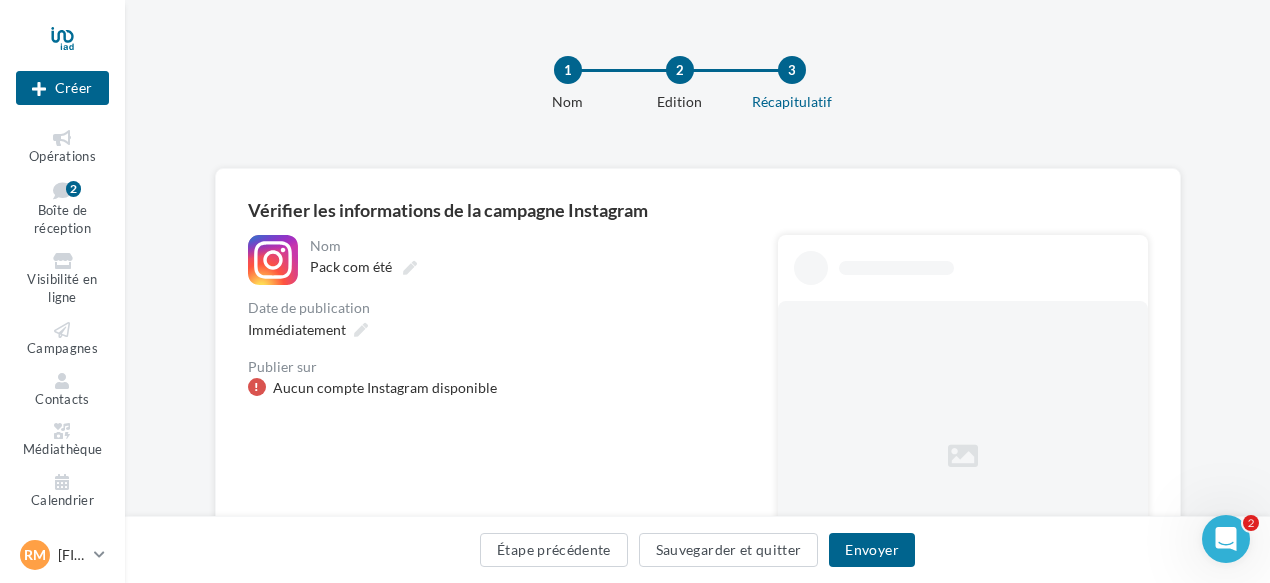 click on "Aucun compte Instagram disponible" at bounding box center (385, 388) 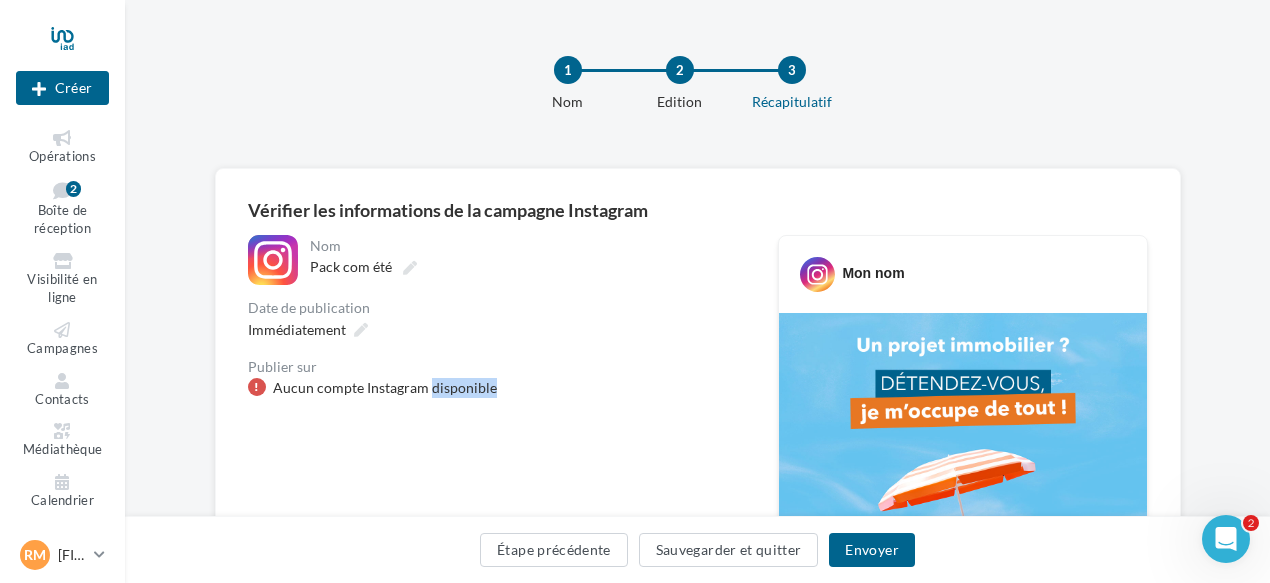 click on "Aucun compte Instagram disponible" at bounding box center [385, 388] 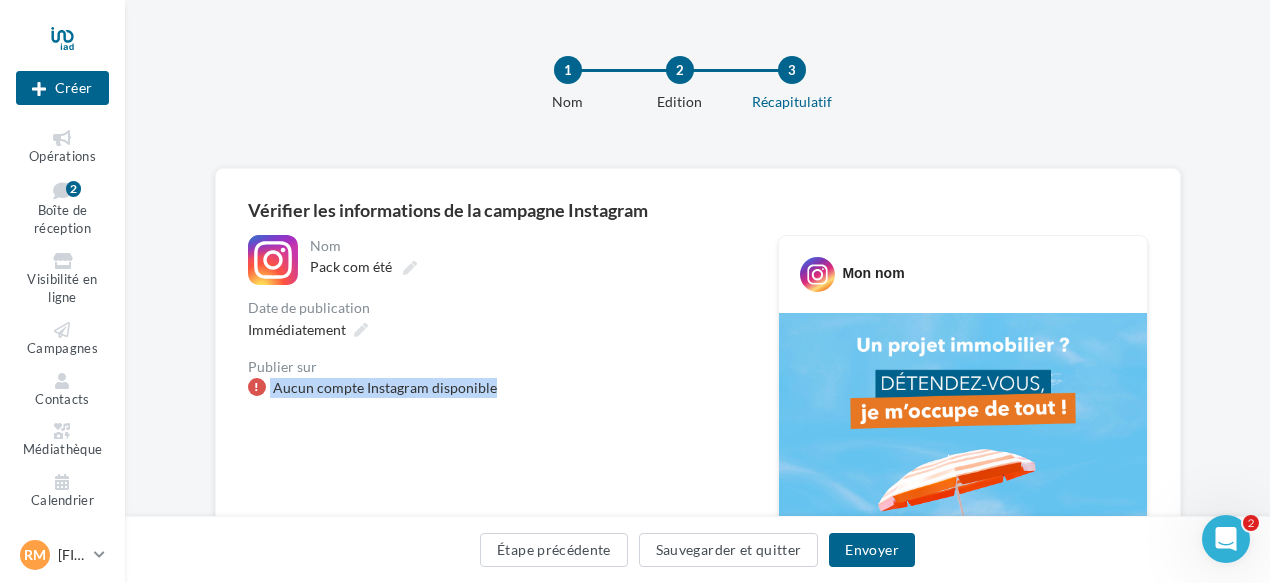 click on "Aucun compte Instagram disponible" at bounding box center (385, 388) 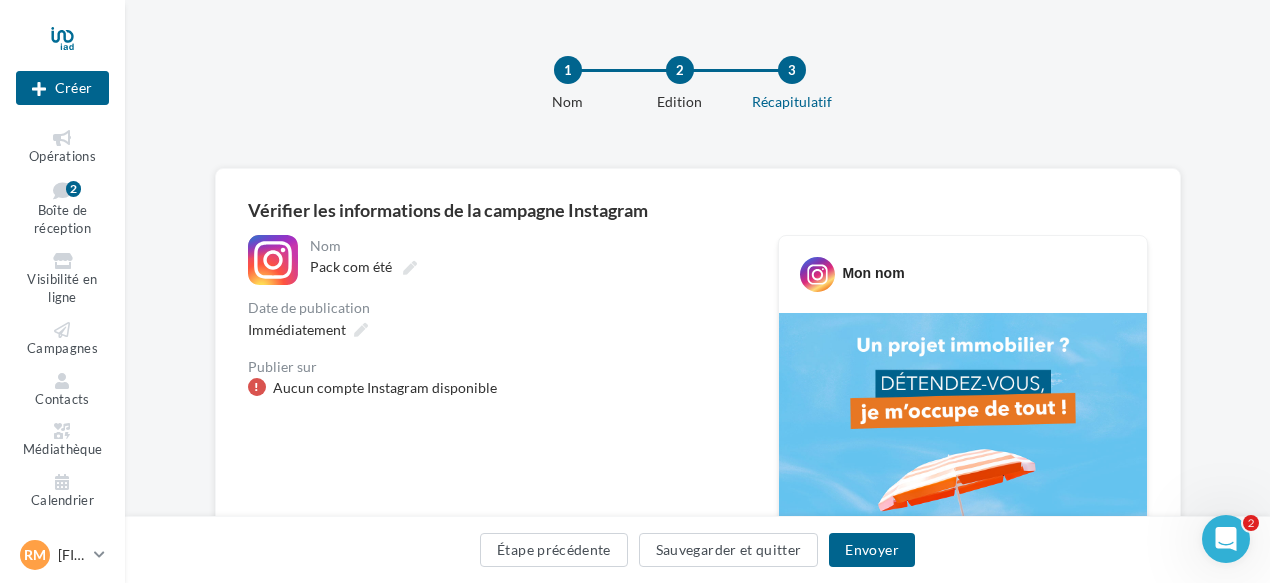 click on "Publier sur" at bounding box center [497, 367] 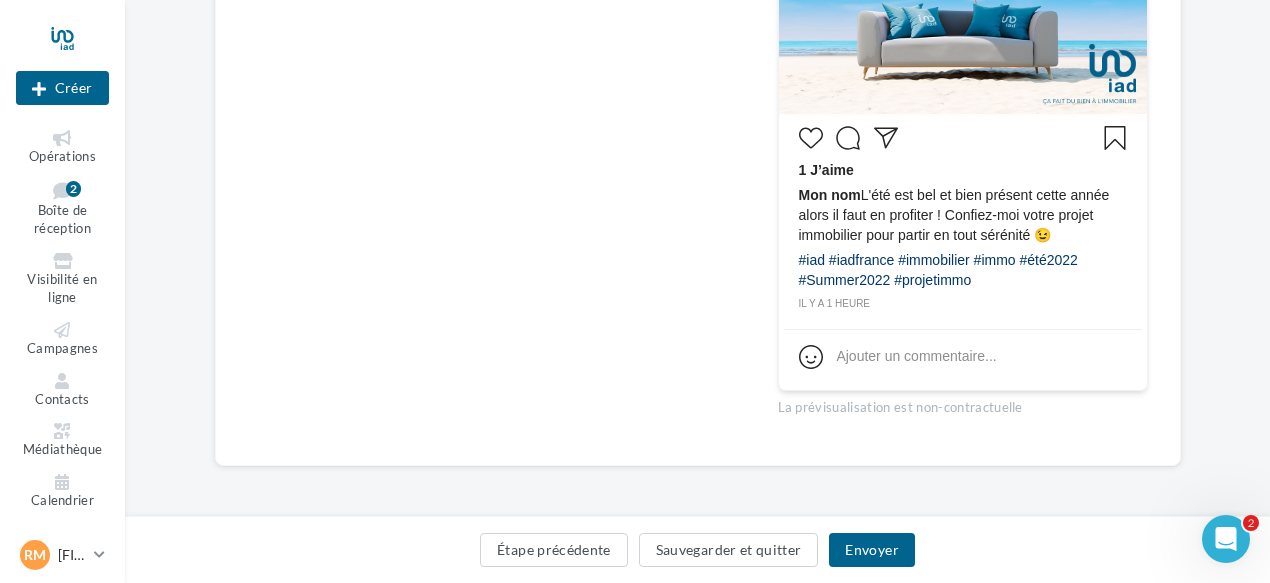 scroll, scrollTop: 167, scrollLeft: 0, axis: vertical 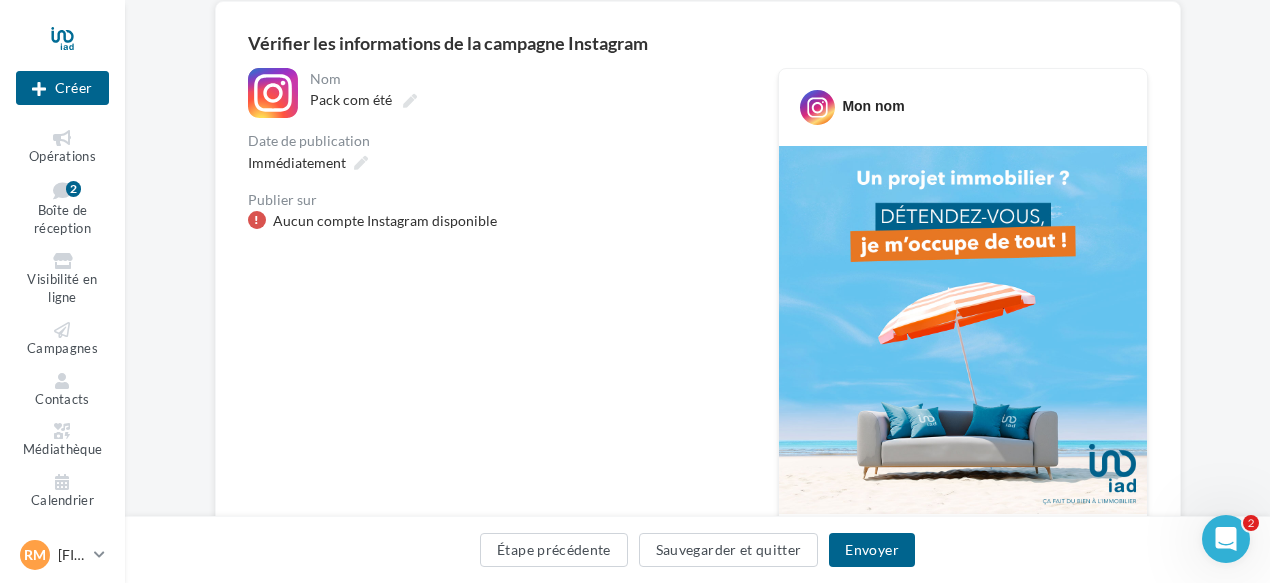 drag, startPoint x: 908, startPoint y: 290, endPoint x: 808, endPoint y: 275, distance: 101.118744 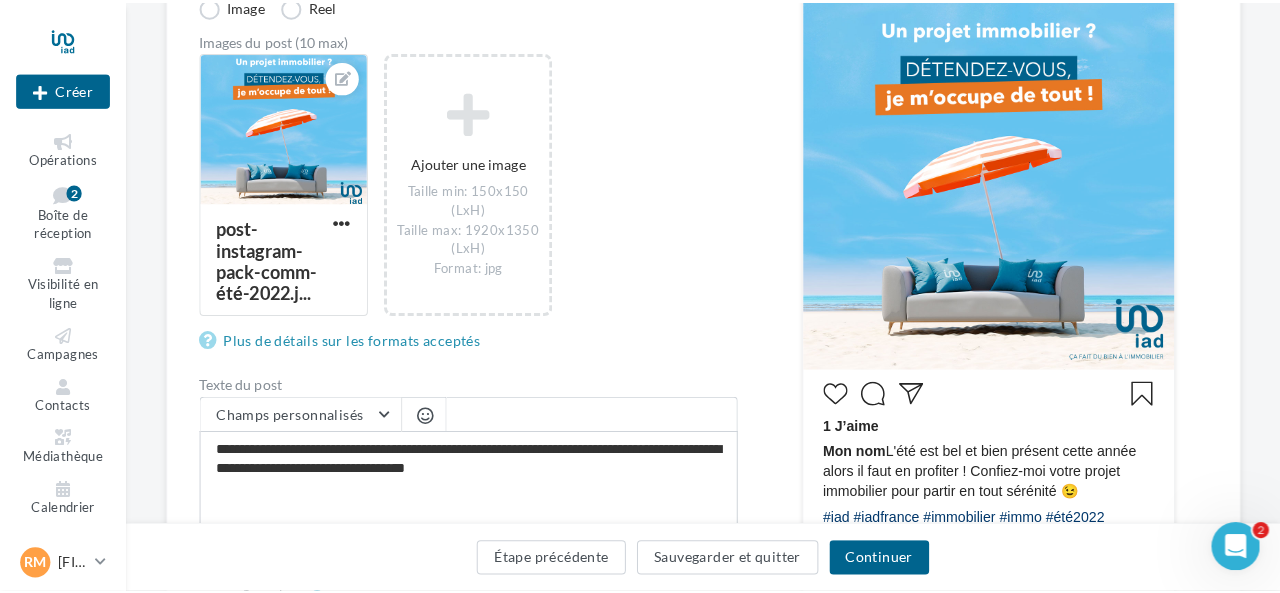 scroll, scrollTop: 230, scrollLeft: 0, axis: vertical 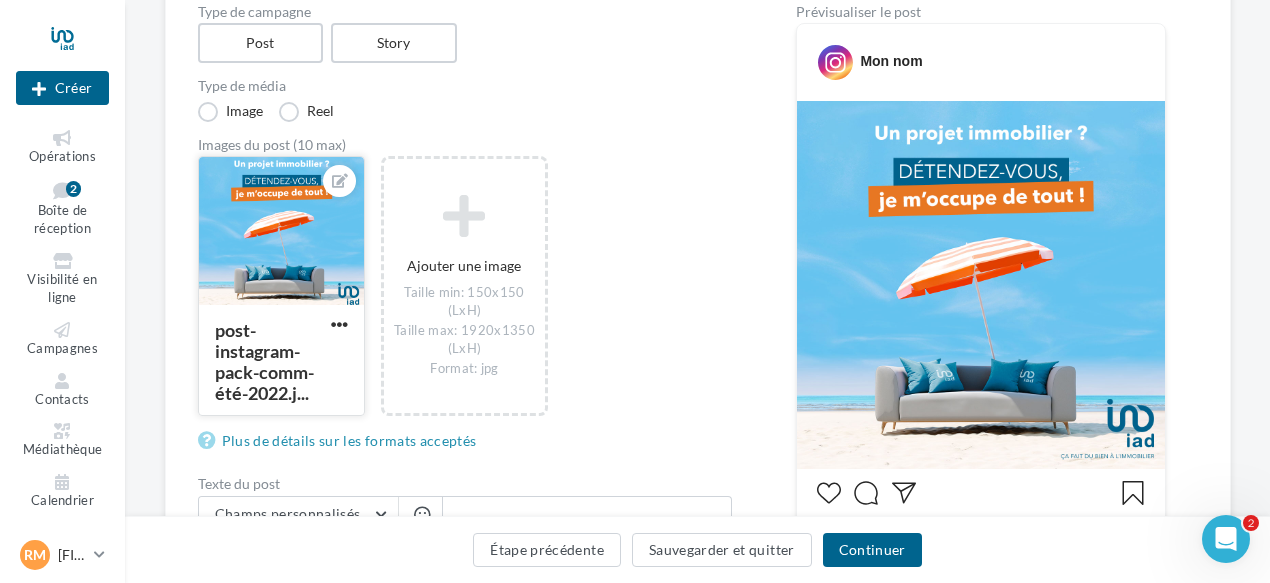 click at bounding box center [281, 232] 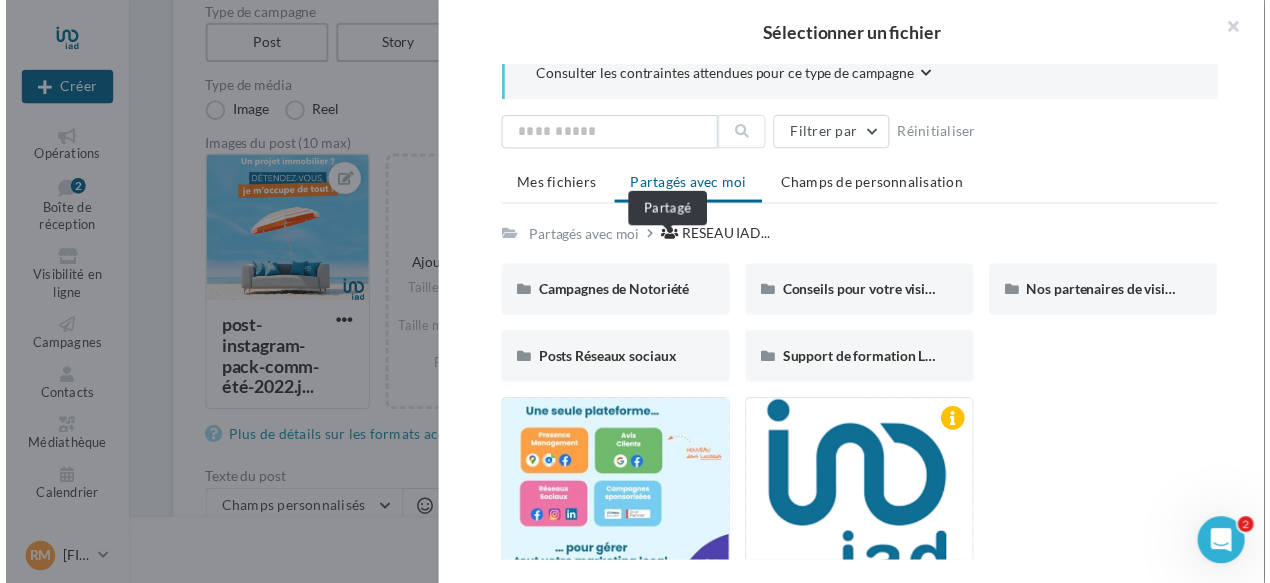 scroll, scrollTop: 0, scrollLeft: 0, axis: both 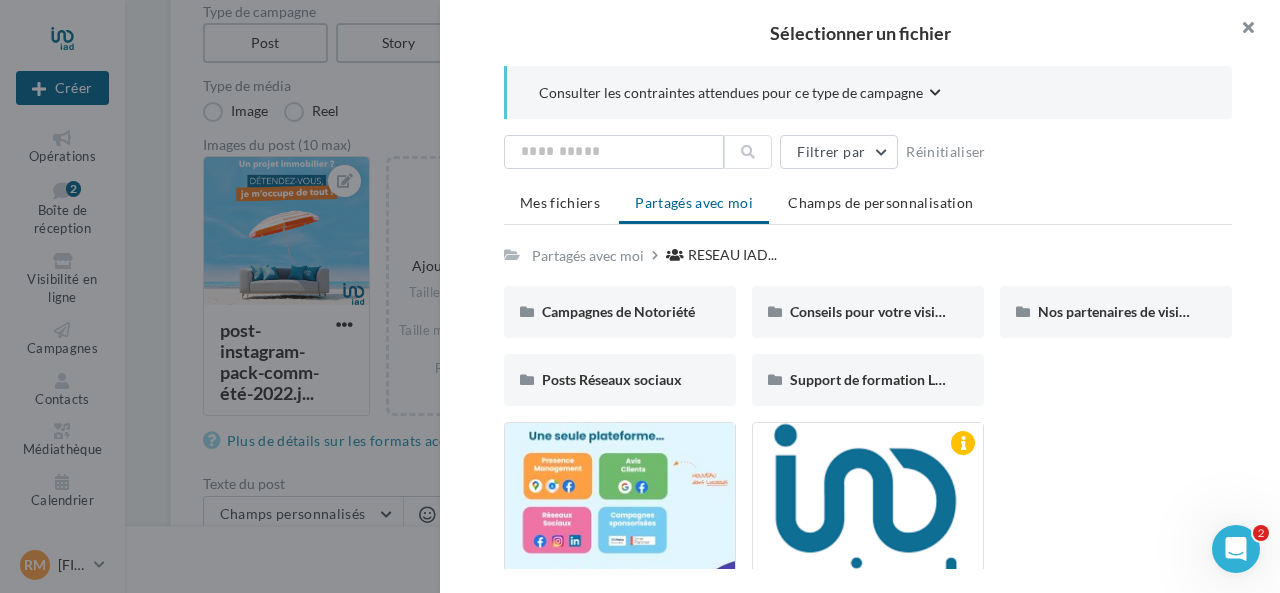 click at bounding box center [1240, 30] 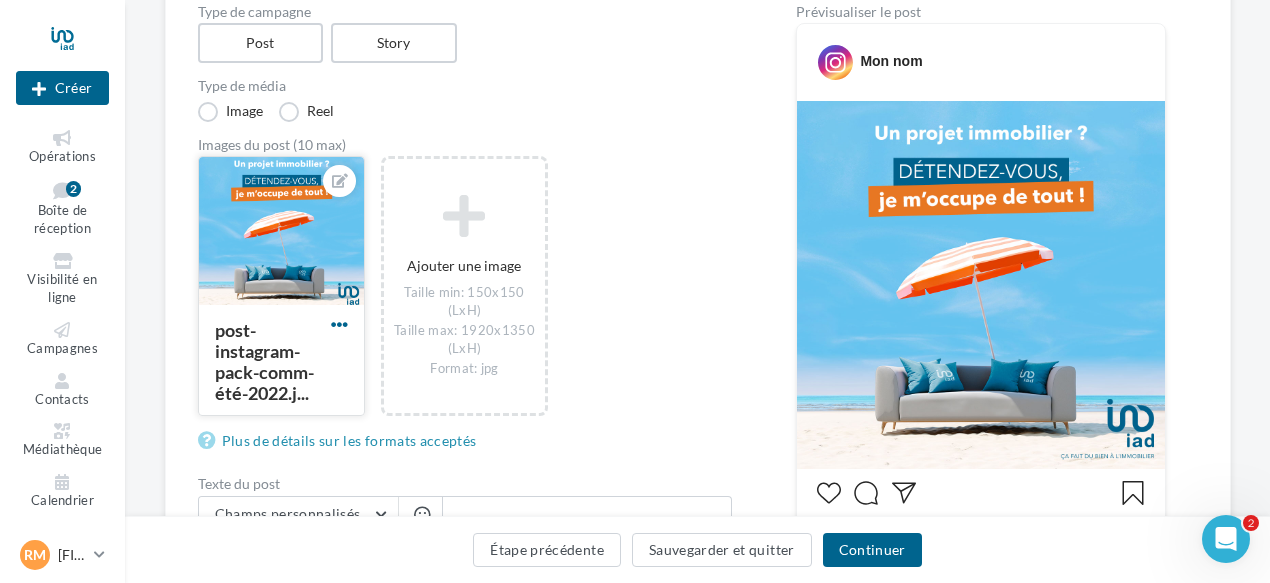 click at bounding box center (339, 324) 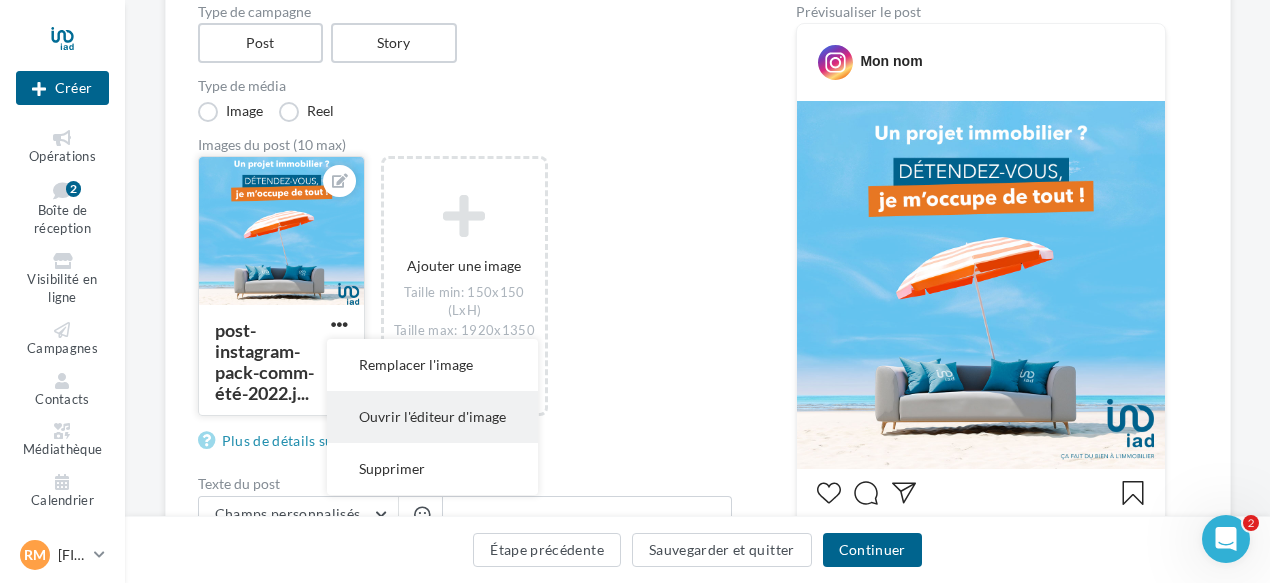 click on "Ouvrir l'éditeur d'image" at bounding box center (432, 417) 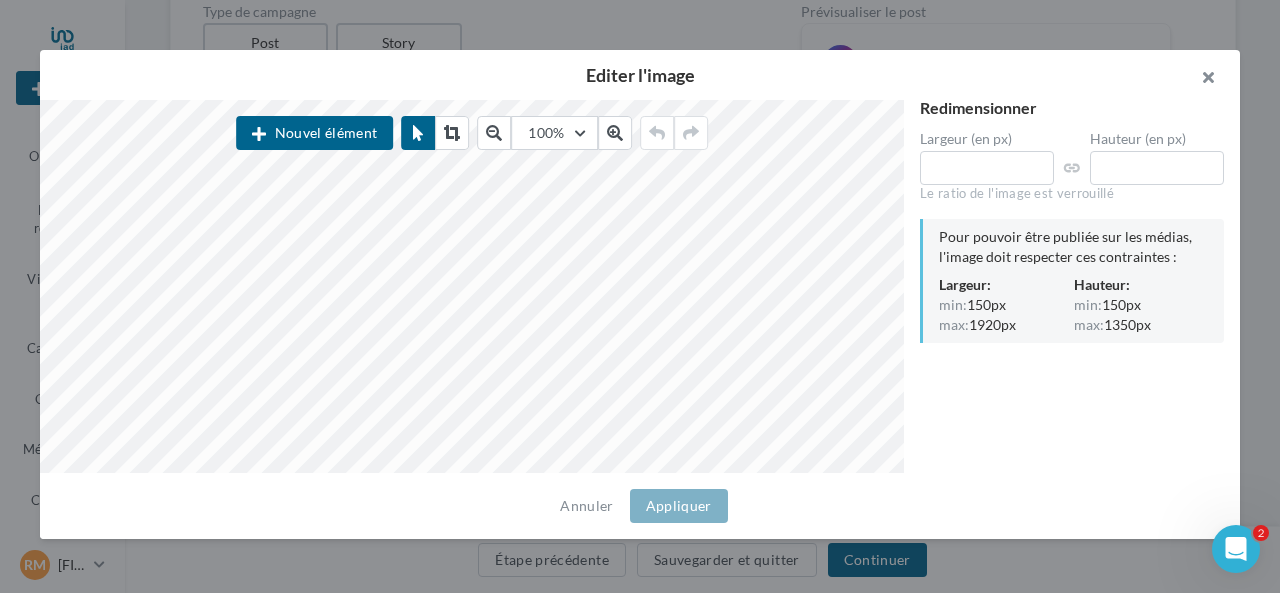 click at bounding box center [1200, 80] 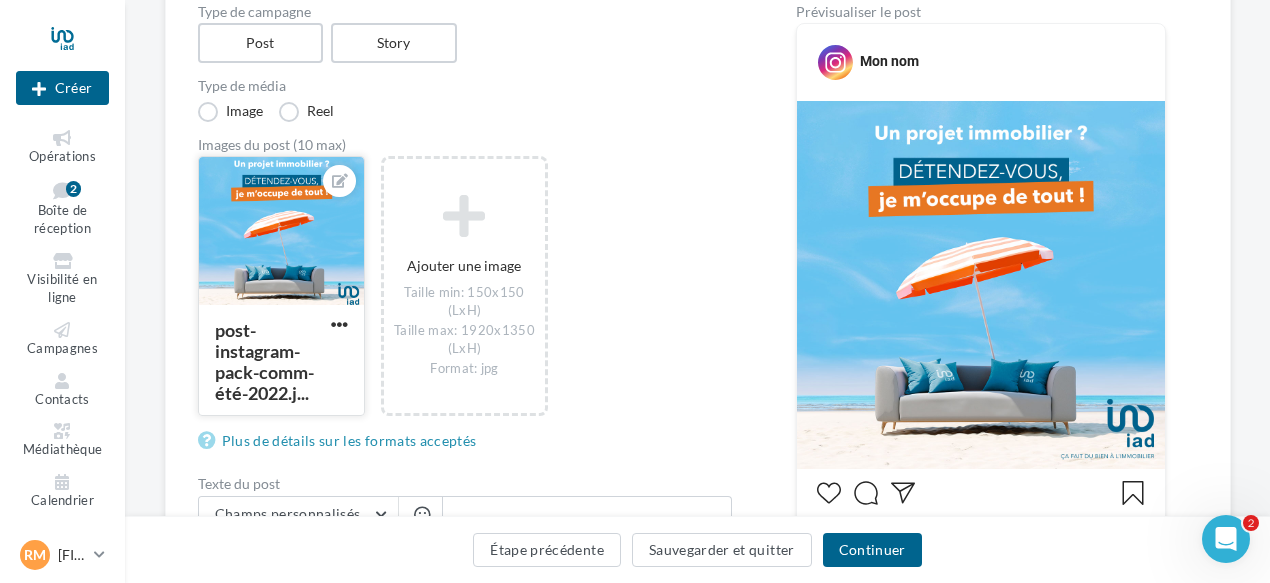 click at bounding box center (281, 232) 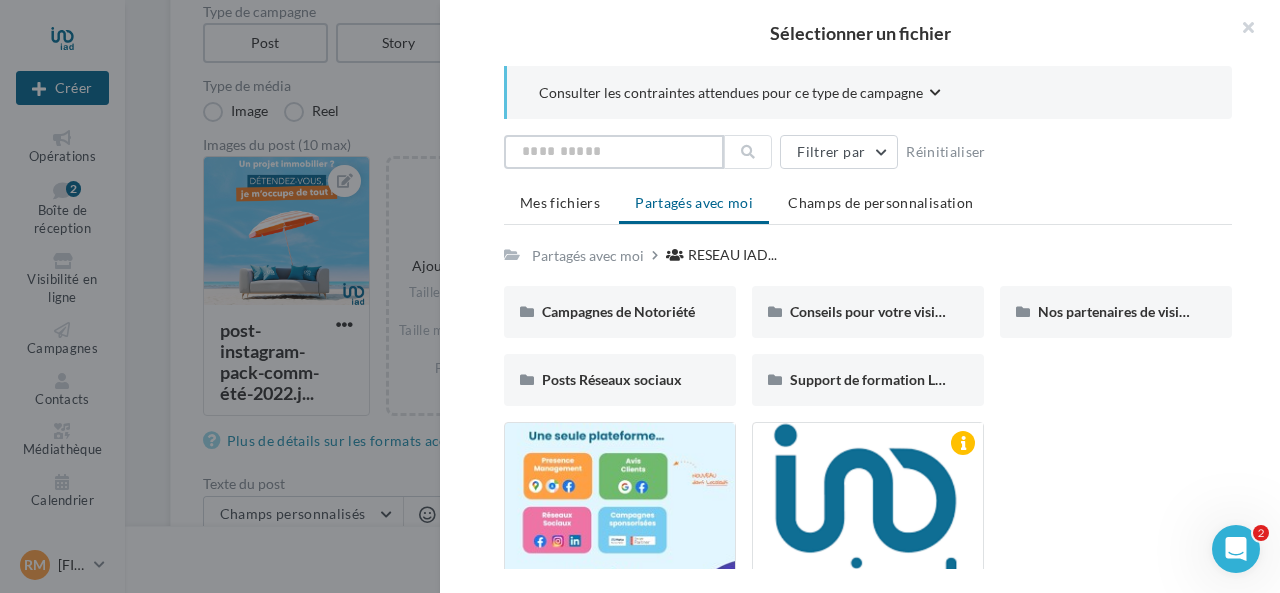 click at bounding box center (614, 152) 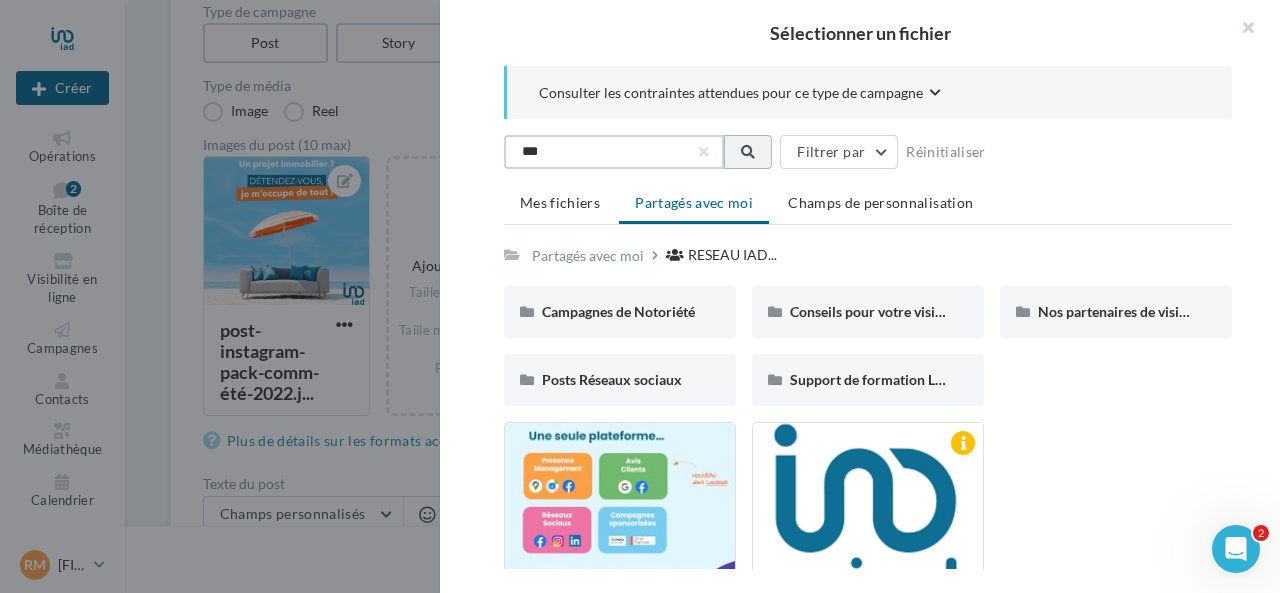 type on "***" 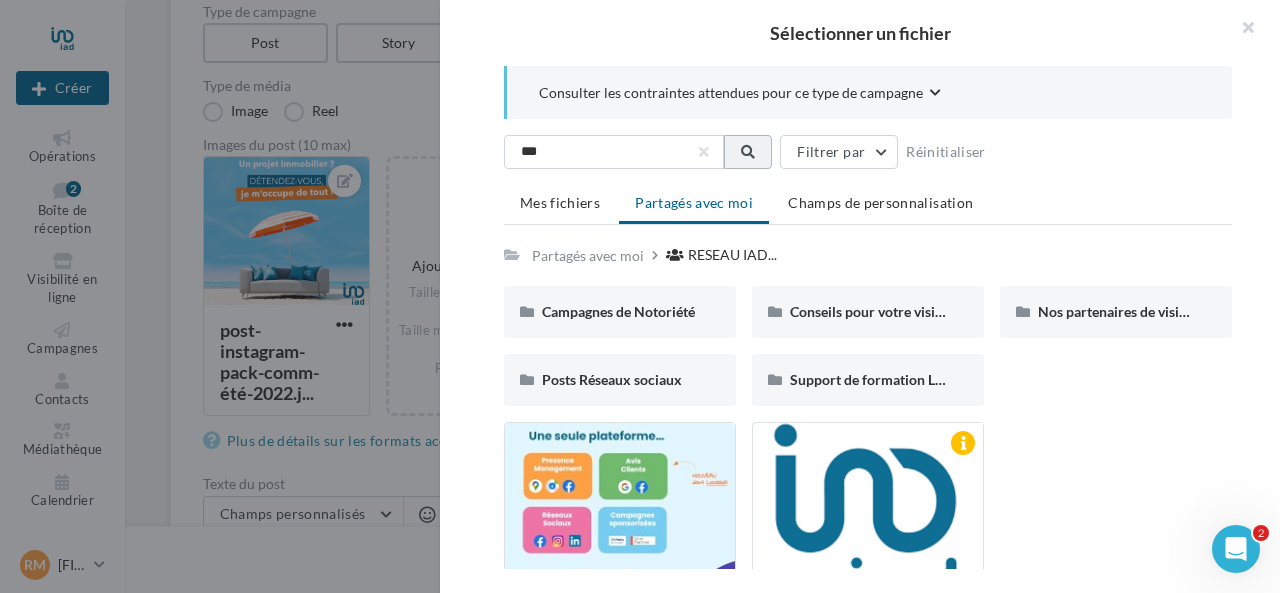 click at bounding box center (748, 152) 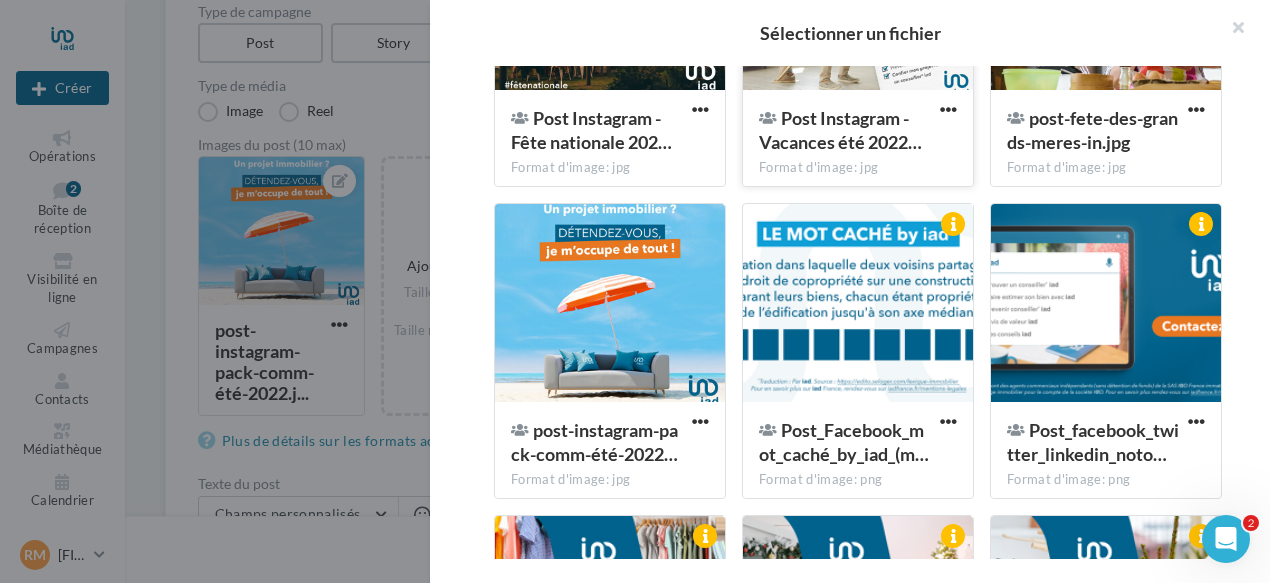 scroll, scrollTop: 1817, scrollLeft: 0, axis: vertical 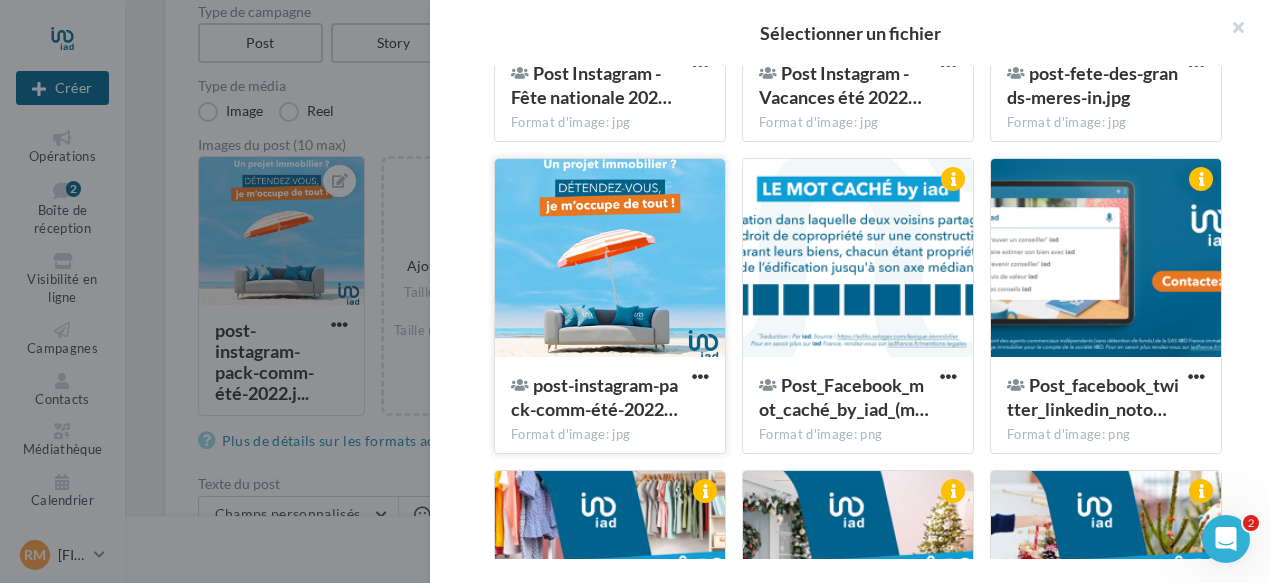 click at bounding box center [610, 259] 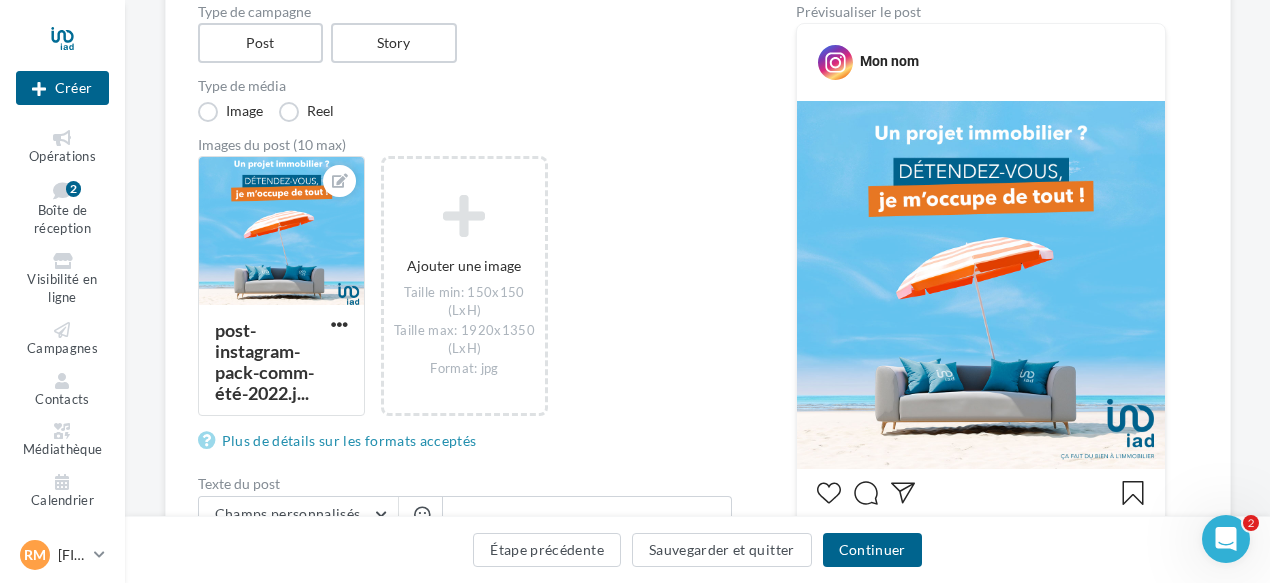 drag, startPoint x: 1070, startPoint y: 259, endPoint x: 754, endPoint y: 171, distance: 328.02438 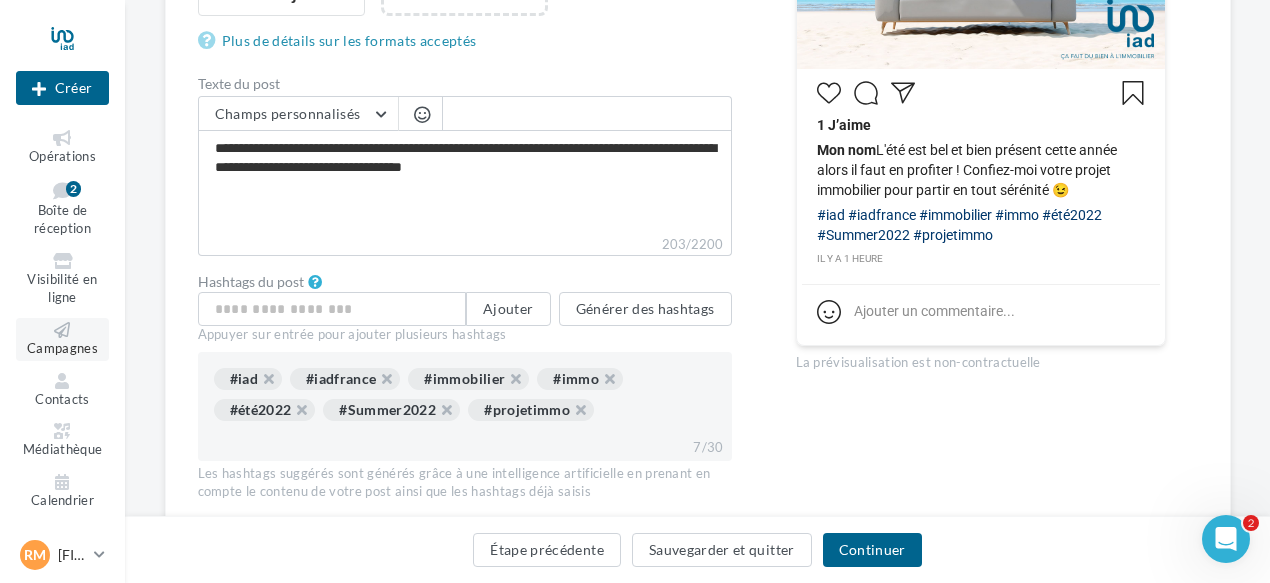 scroll, scrollTop: 714, scrollLeft: 0, axis: vertical 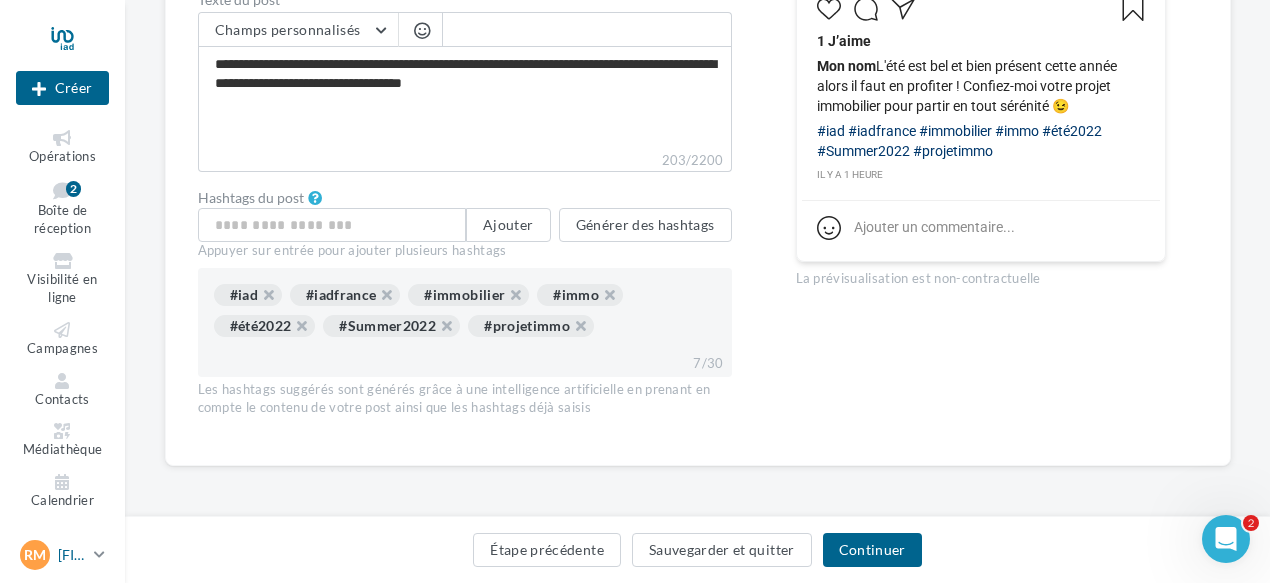 click on "[FIRST] [LAST]" at bounding box center [72, 555] 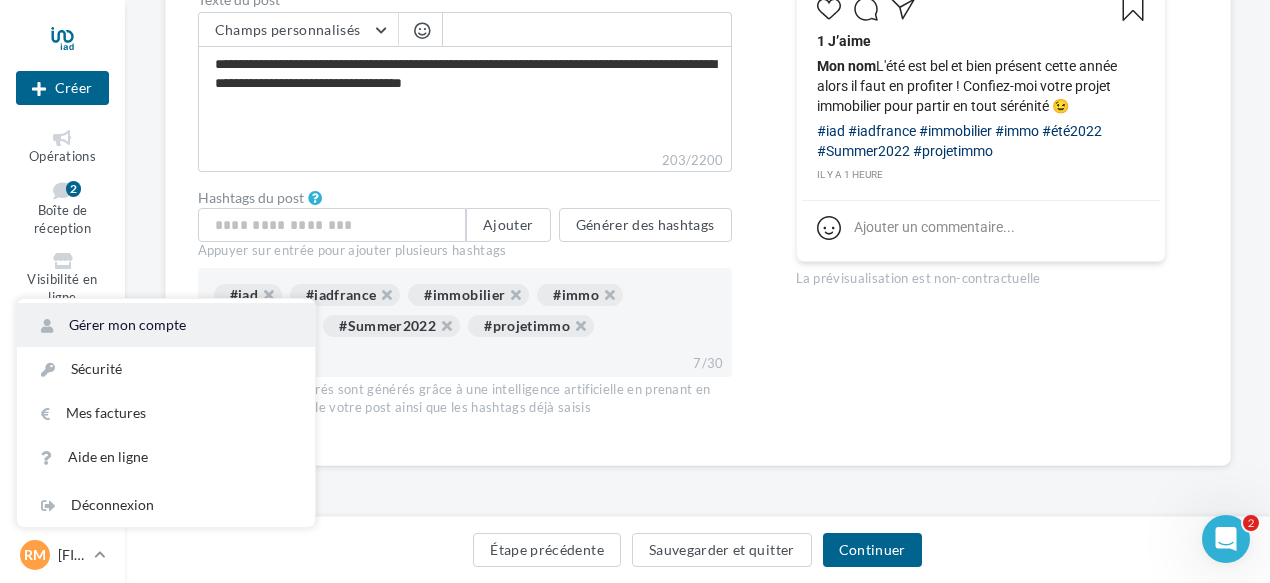 click on "Gérer mon compte" at bounding box center (166, 325) 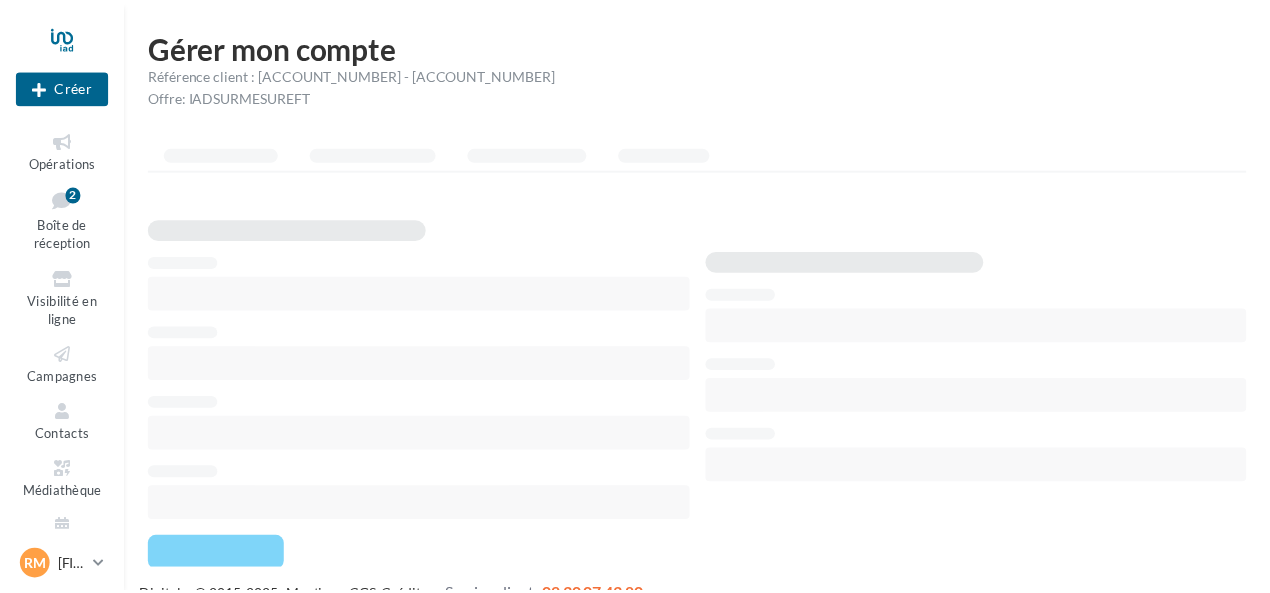 scroll, scrollTop: 0, scrollLeft: 0, axis: both 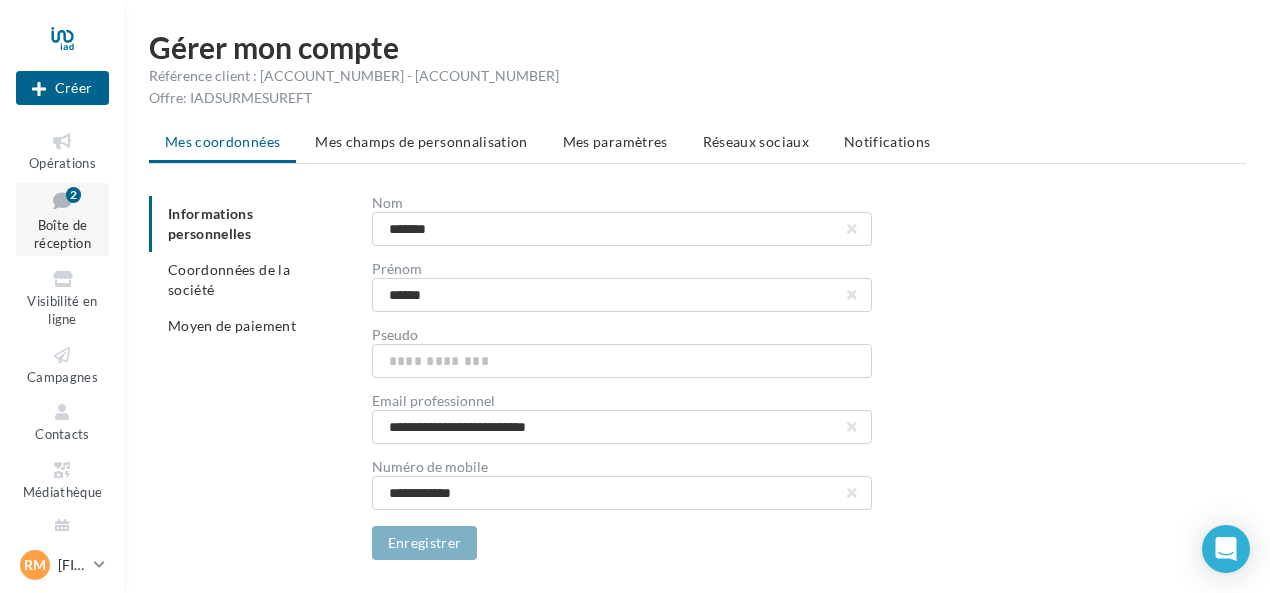 click on "Boîte de réception" at bounding box center [62, 234] 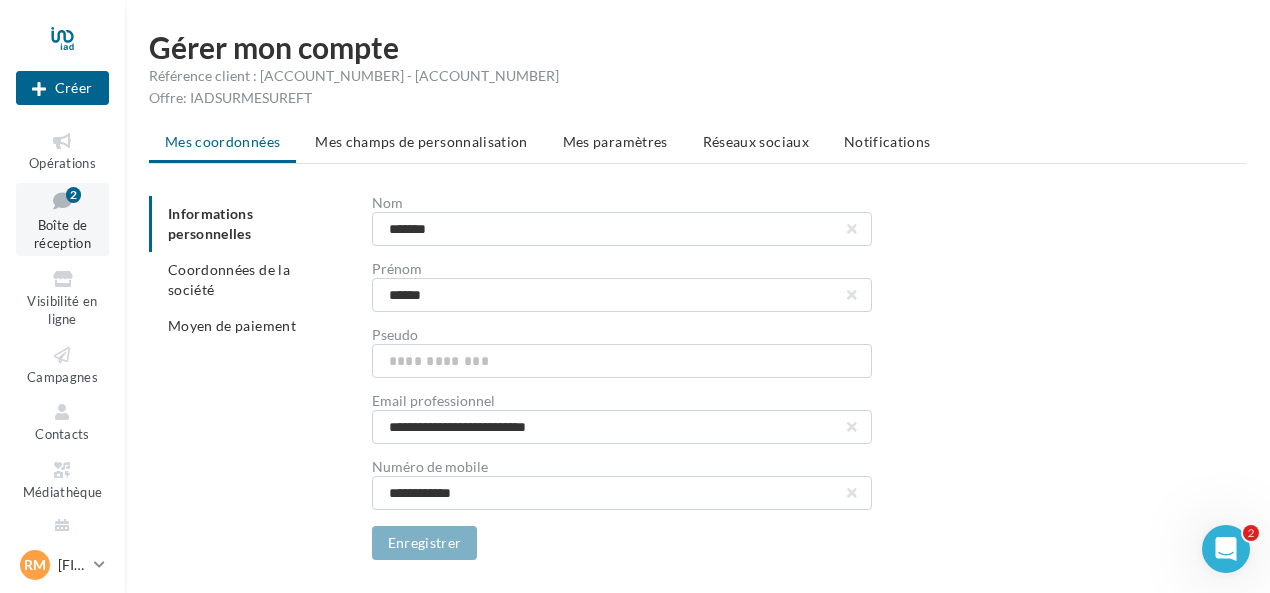 scroll, scrollTop: 0, scrollLeft: 0, axis: both 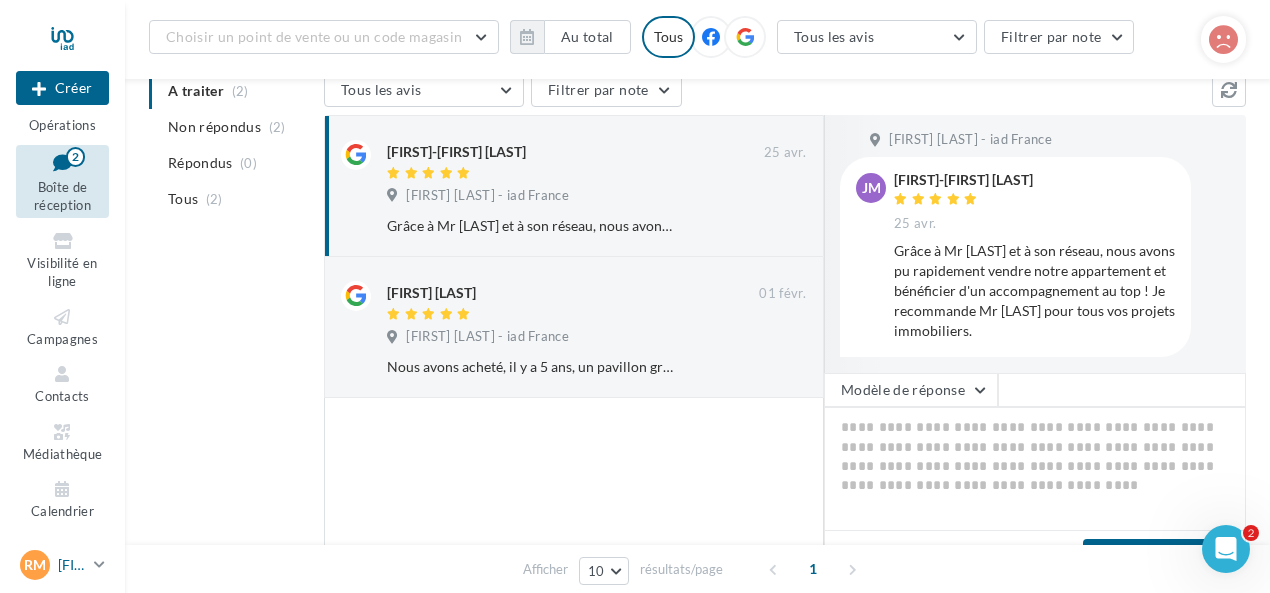 click on "RM     Romain MONTICO   romain.montico@iadfrance.fr" at bounding box center (53, 565) 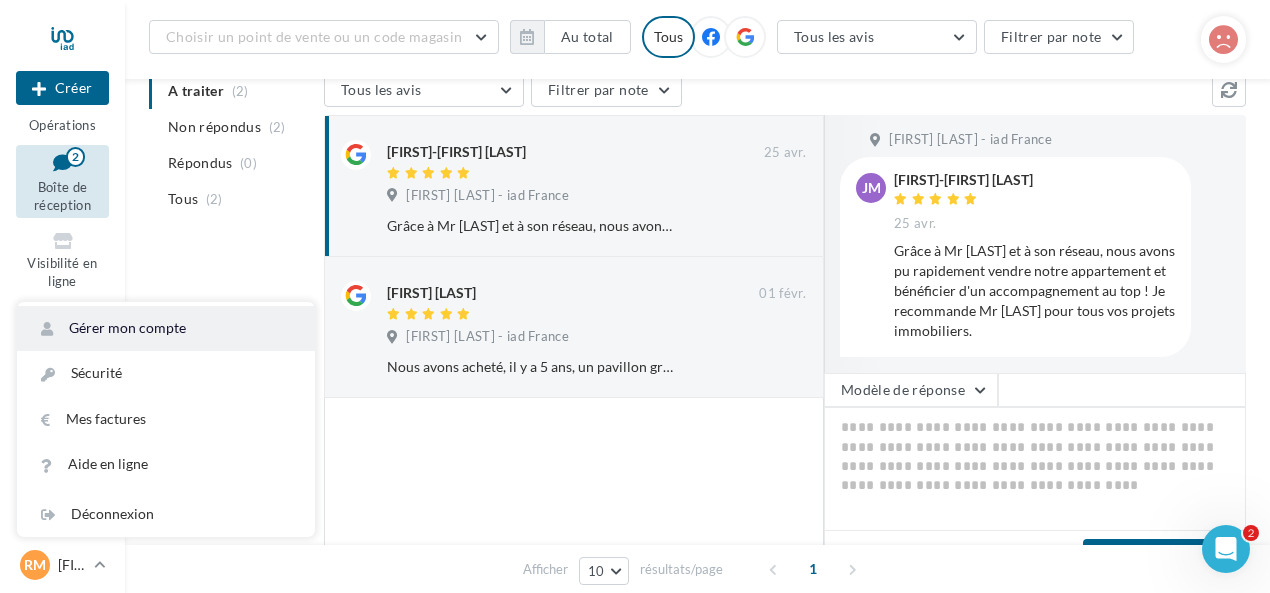 click on "Gérer mon compte" at bounding box center (166, 328) 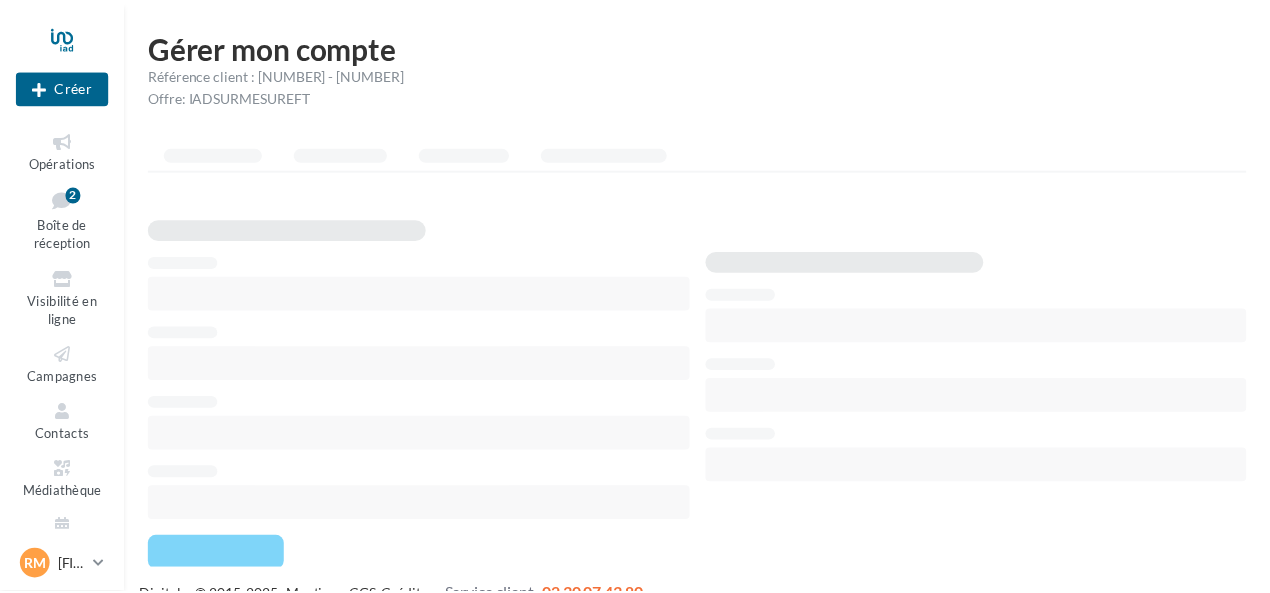 scroll, scrollTop: 0, scrollLeft: 0, axis: both 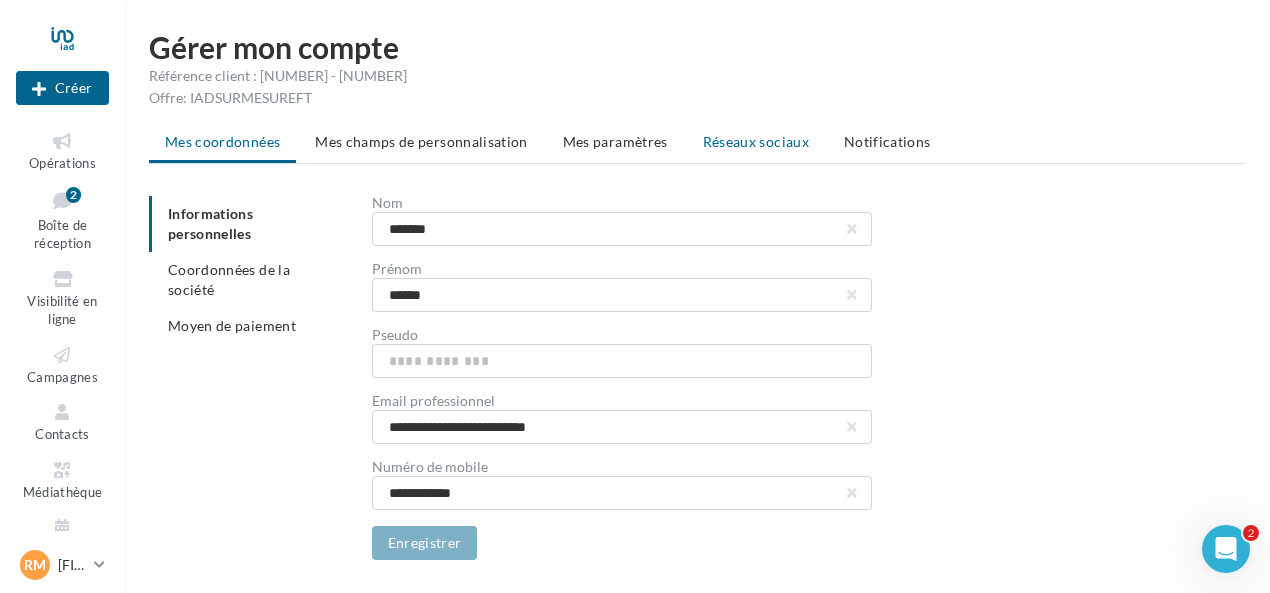 click on "Réseaux sociaux" at bounding box center (756, 141) 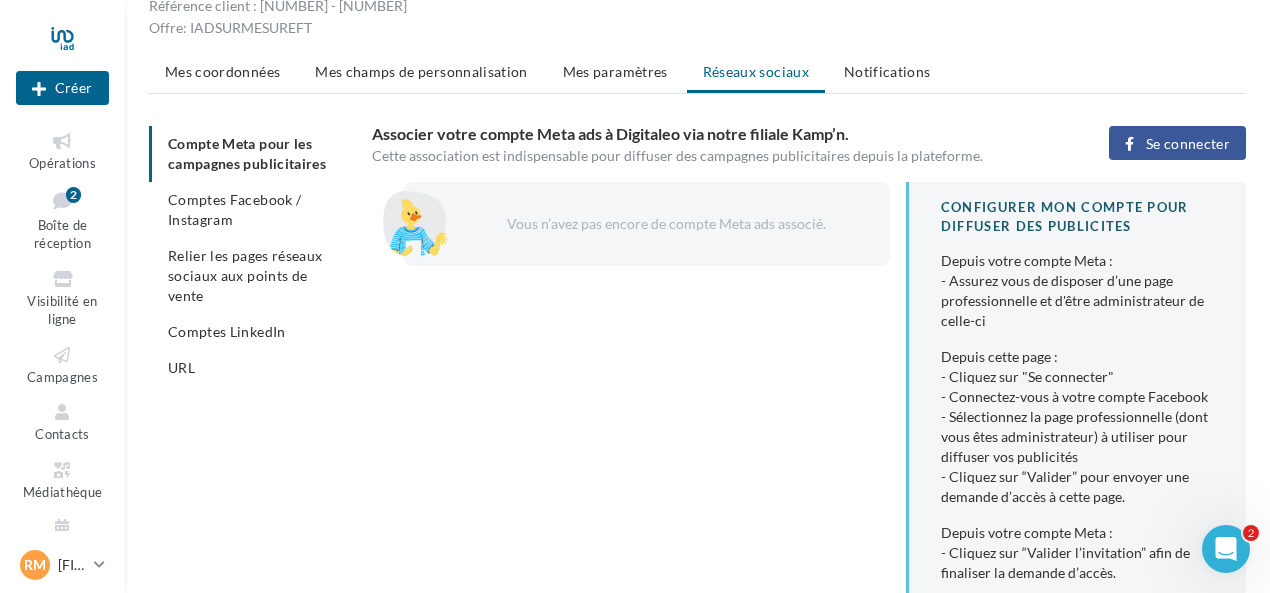scroll, scrollTop: 100, scrollLeft: 0, axis: vertical 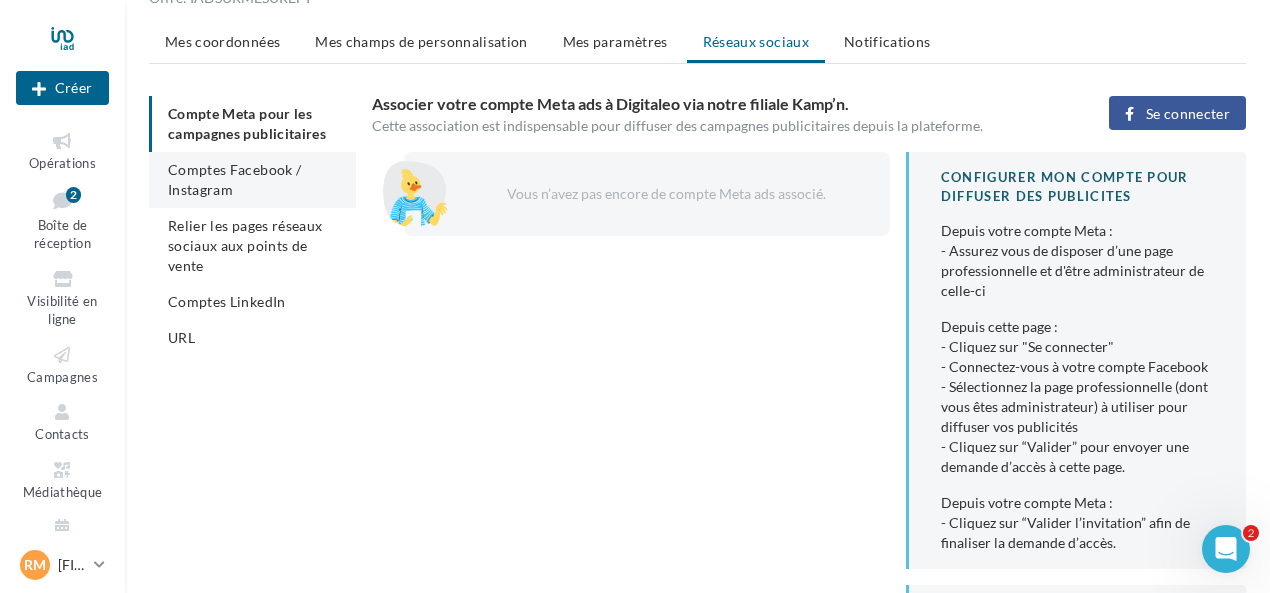 click on "Comptes Facebook / Instagram" at bounding box center [252, 180] 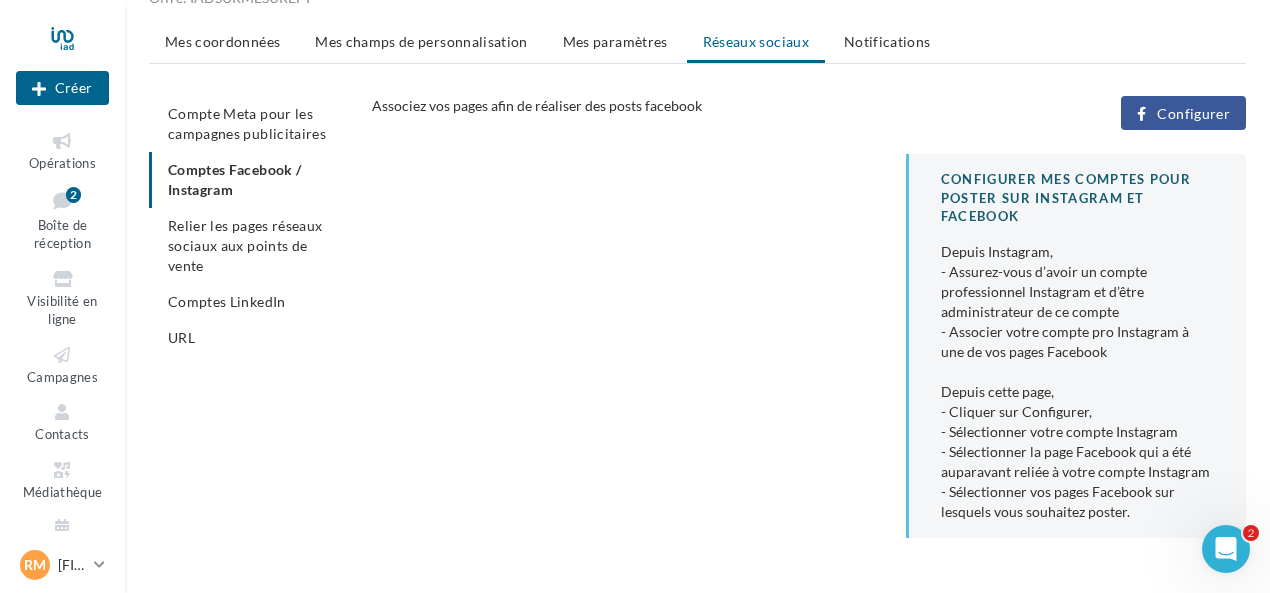 click on "Configurer" at bounding box center [1193, 114] 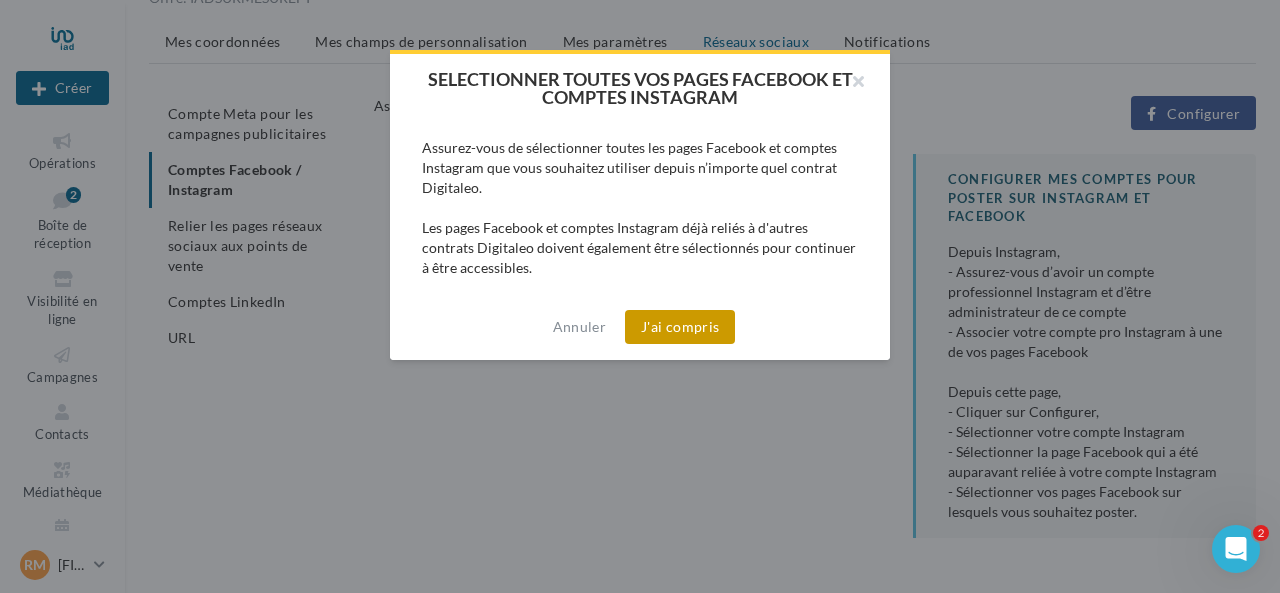click on "J'ai compris" at bounding box center [680, 327] 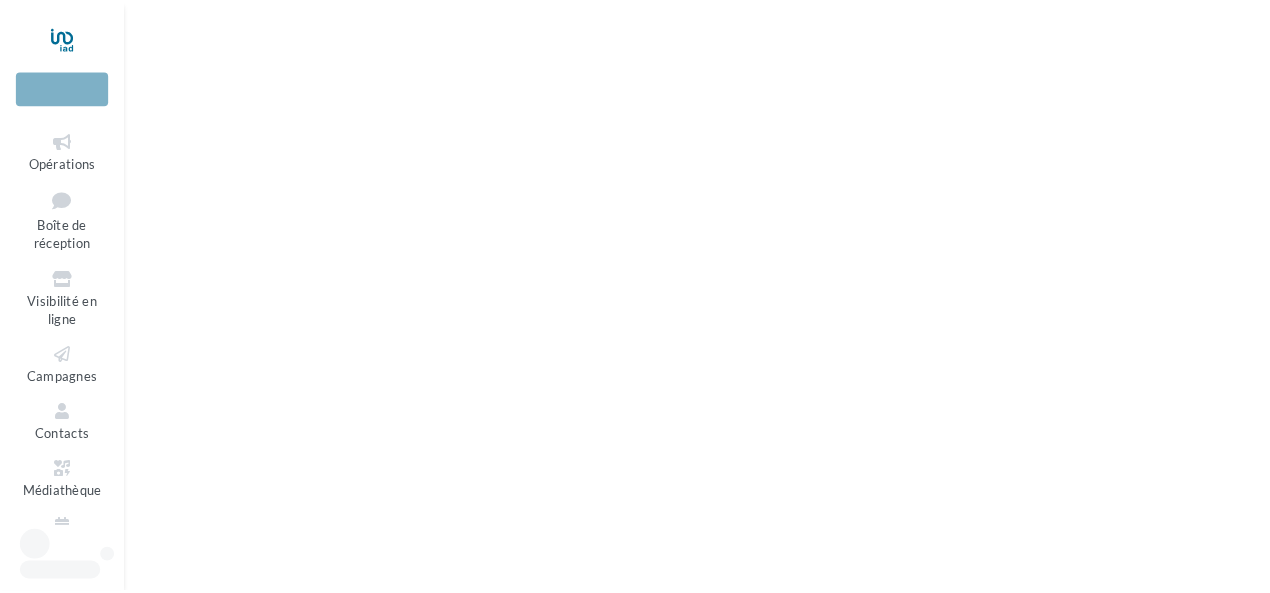 scroll, scrollTop: 0, scrollLeft: 0, axis: both 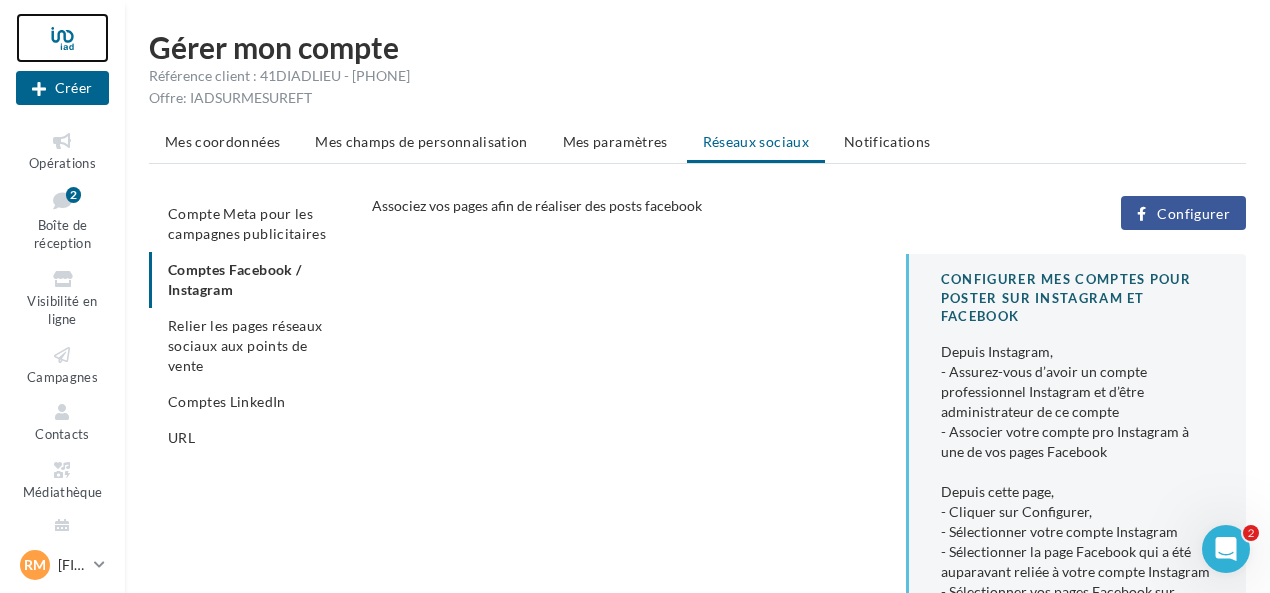 click at bounding box center (62, 38) 